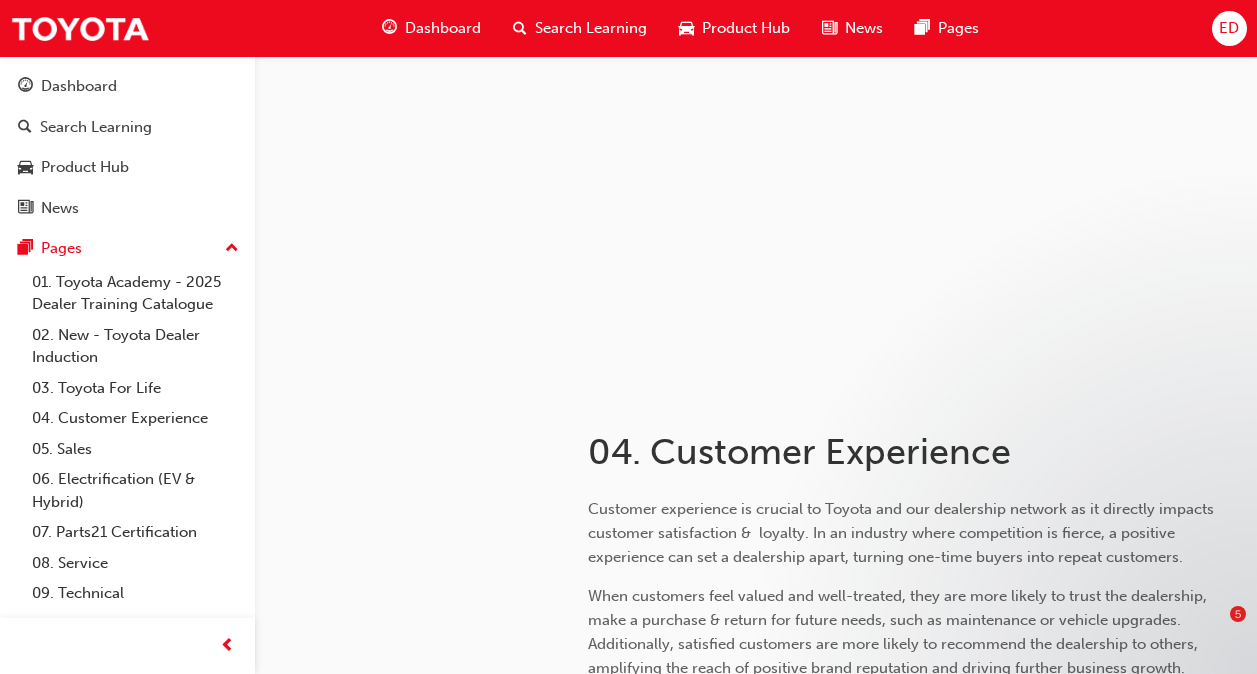 scroll, scrollTop: 3900, scrollLeft: 0, axis: vertical 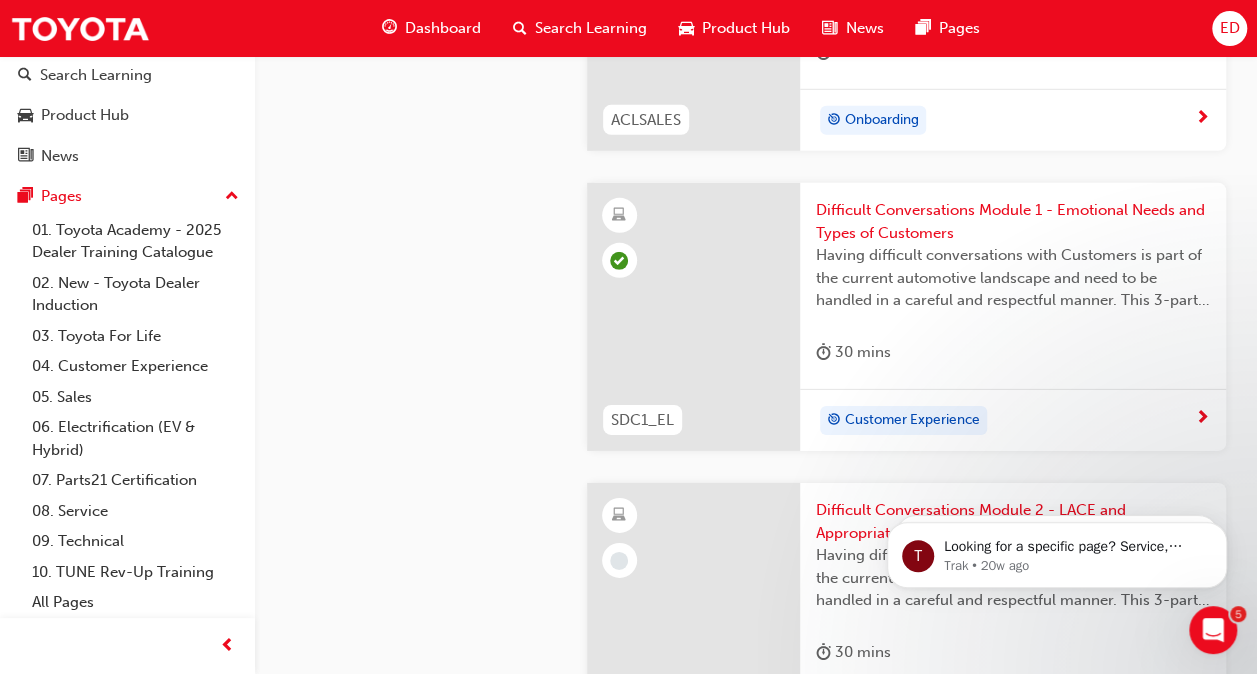 click at bounding box center (693, 317) 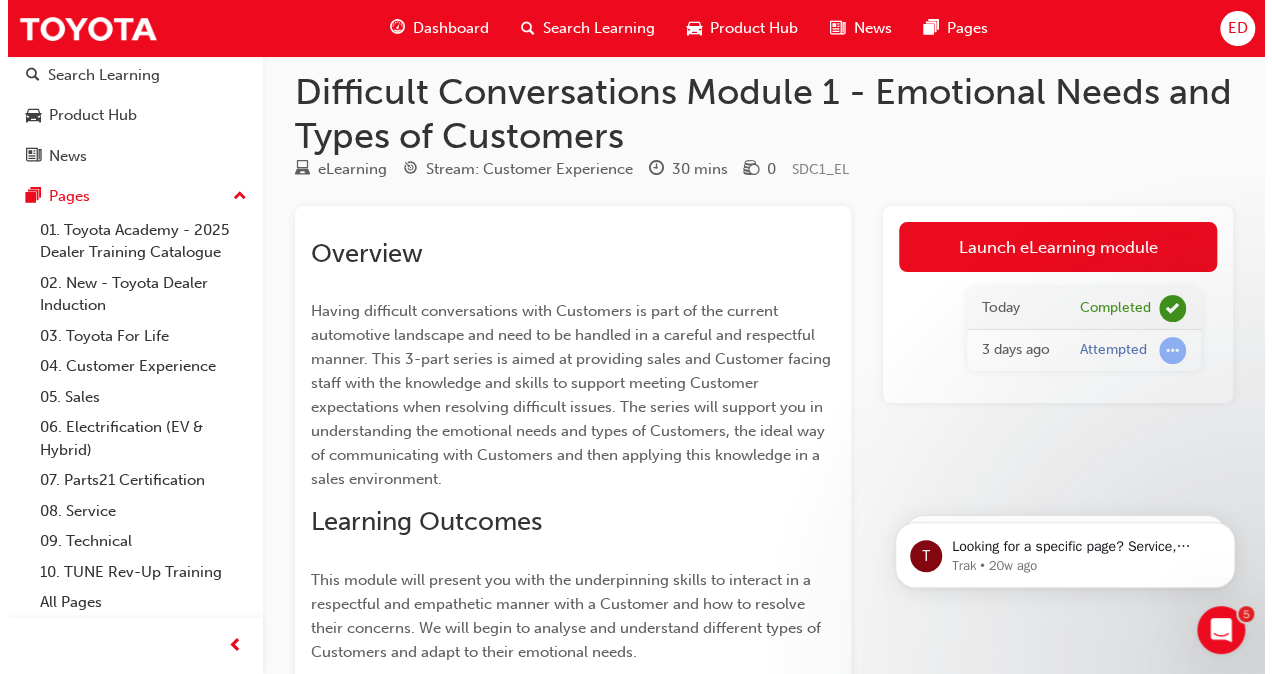 scroll, scrollTop: 0, scrollLeft: 0, axis: both 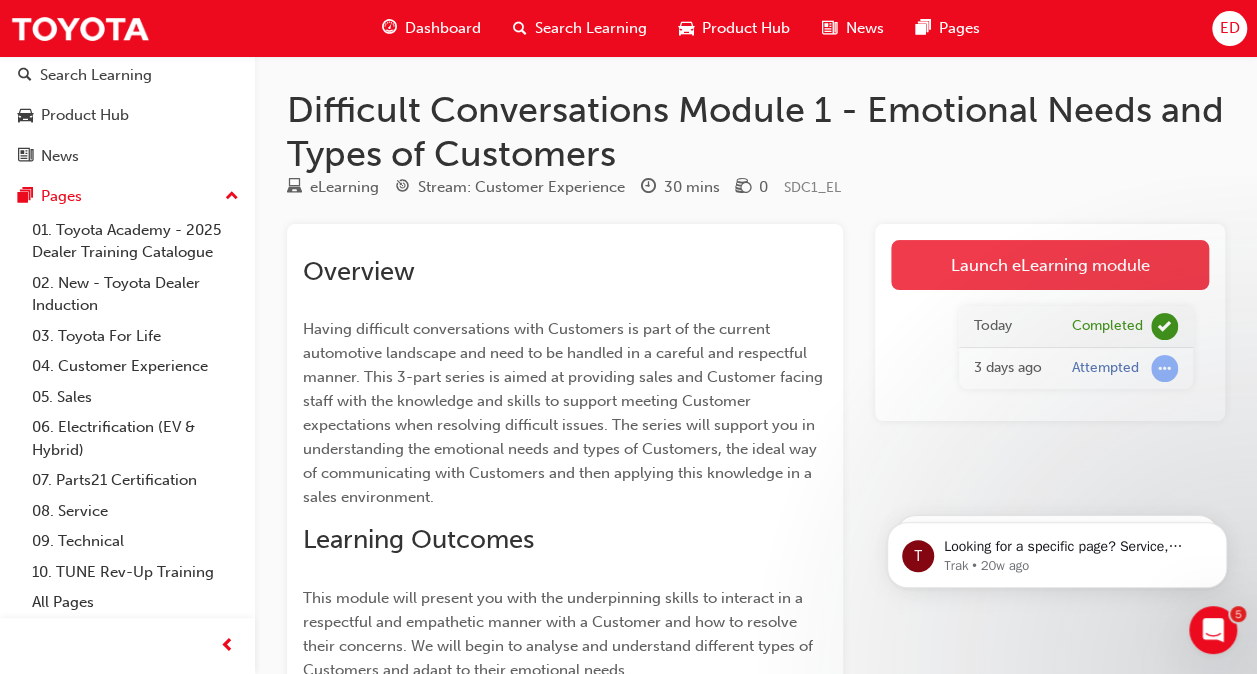 click on "Launch eLearning module" at bounding box center [1050, 265] 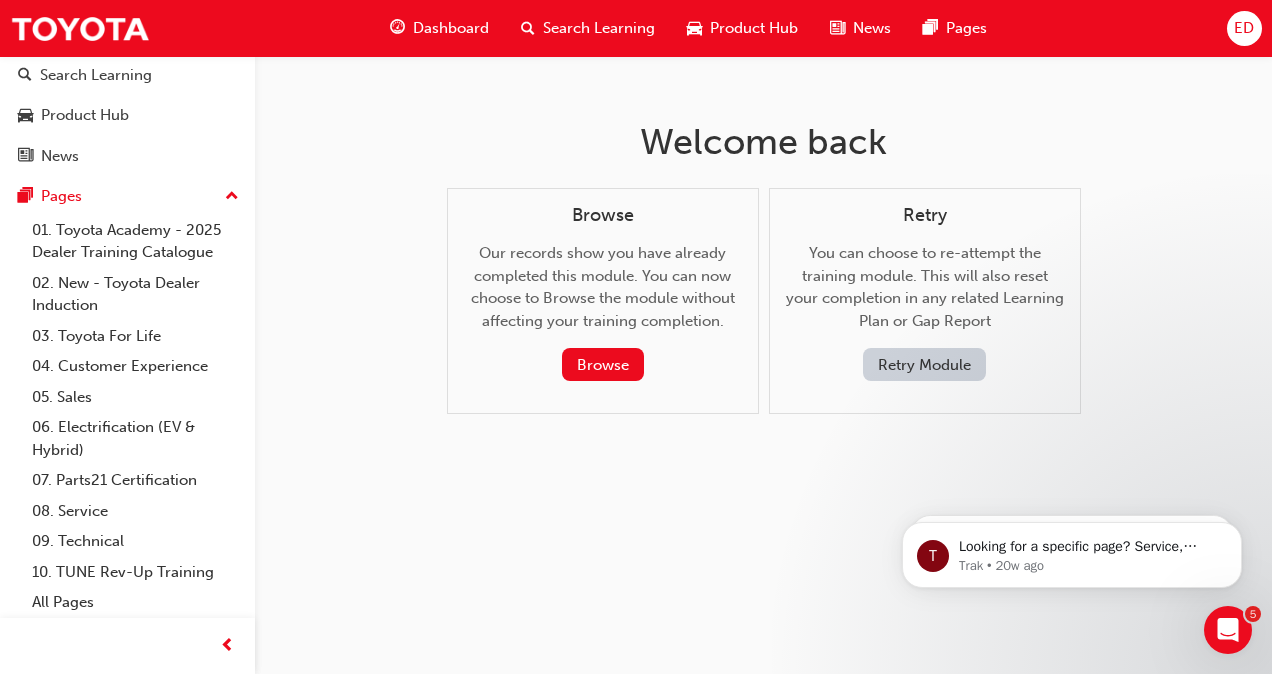 click on "Retry Module" at bounding box center (924, 364) 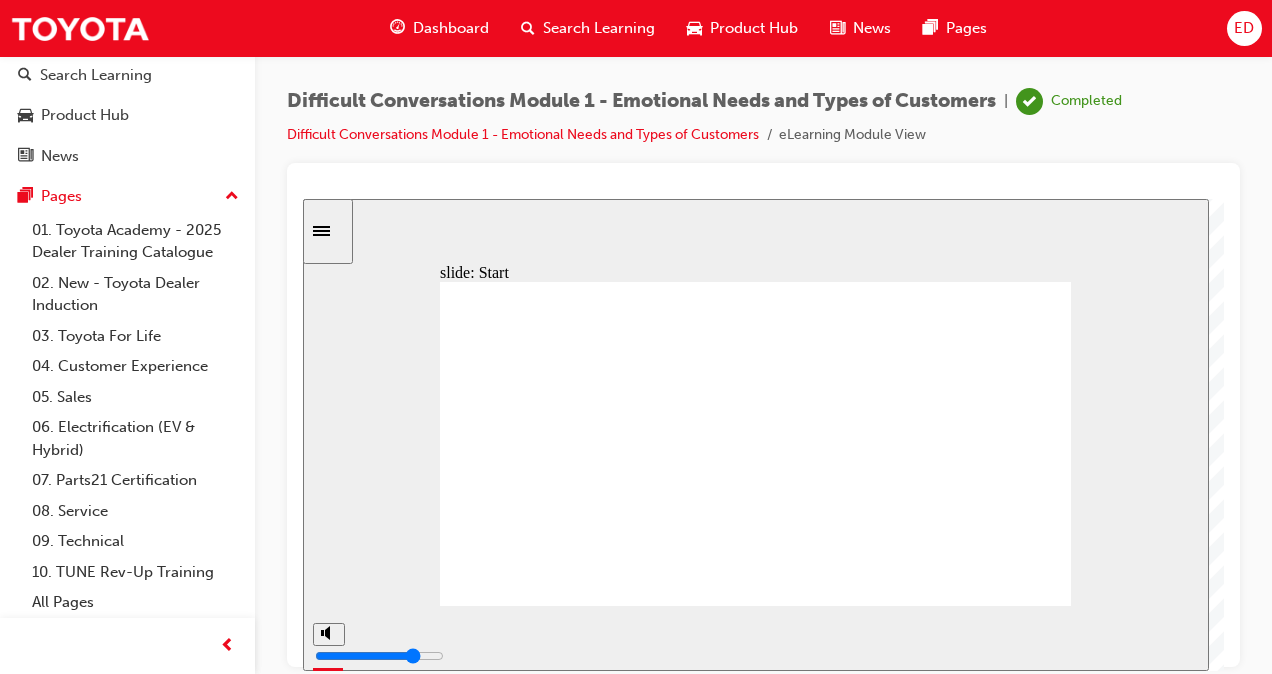 scroll, scrollTop: 0, scrollLeft: 0, axis: both 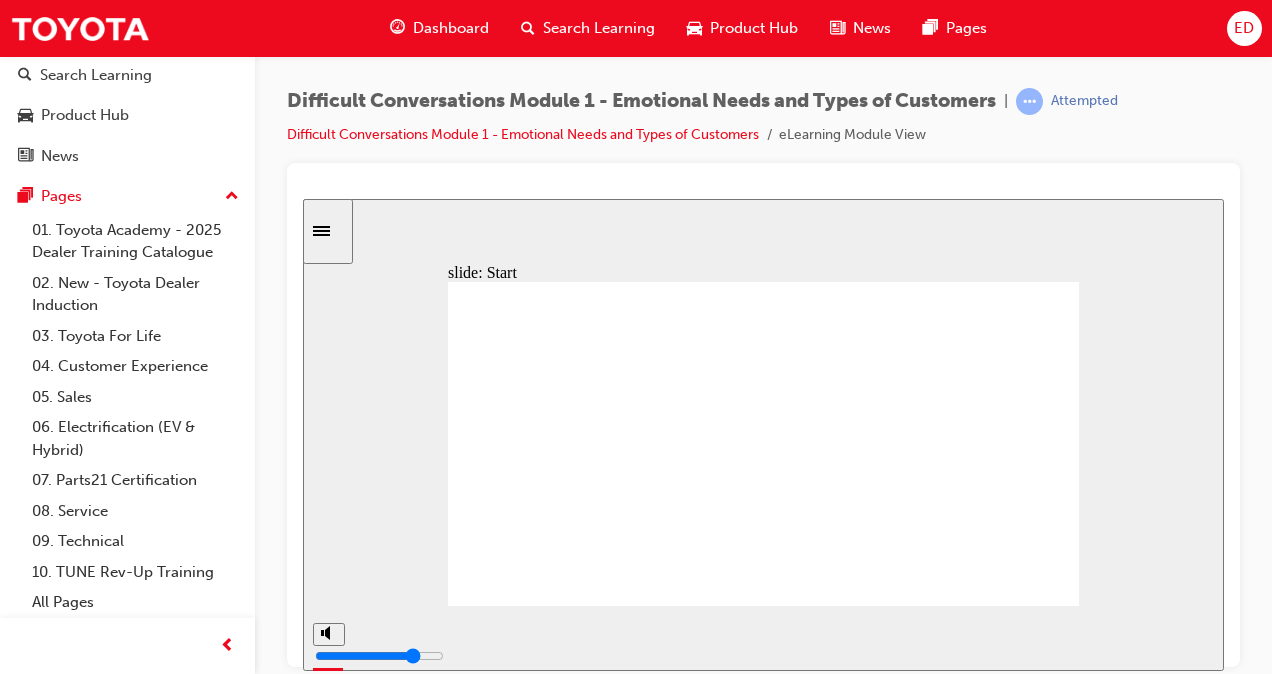 click 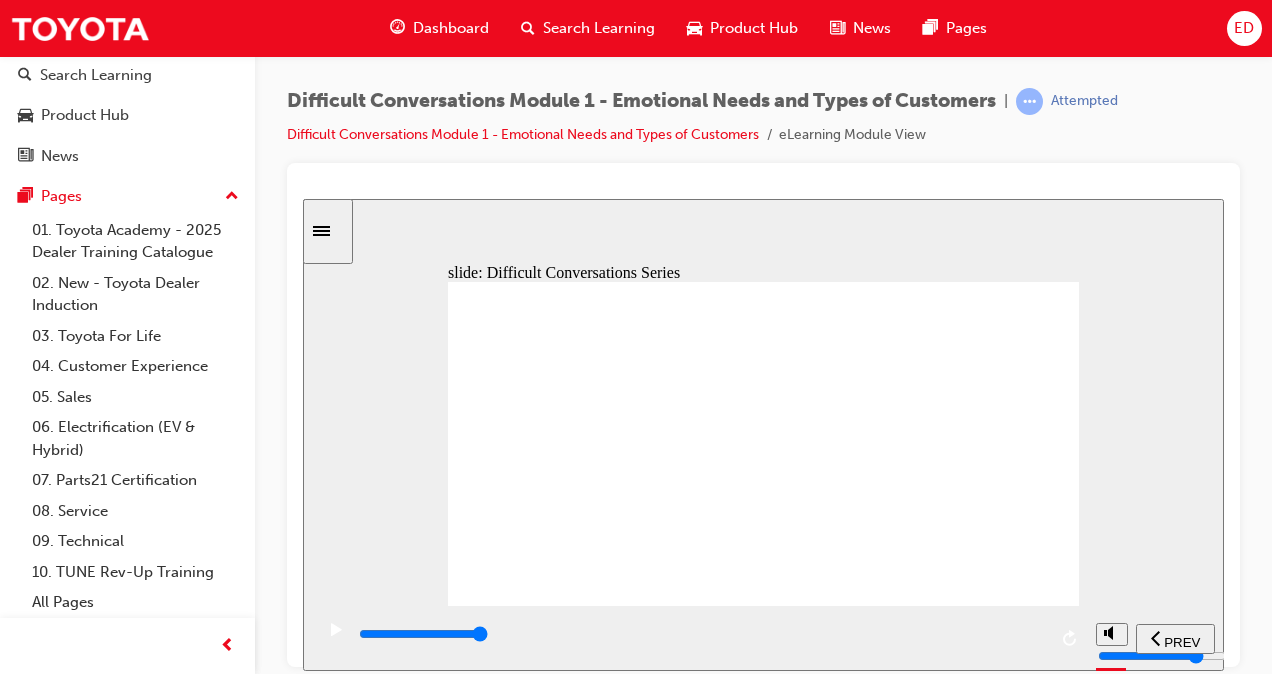 click 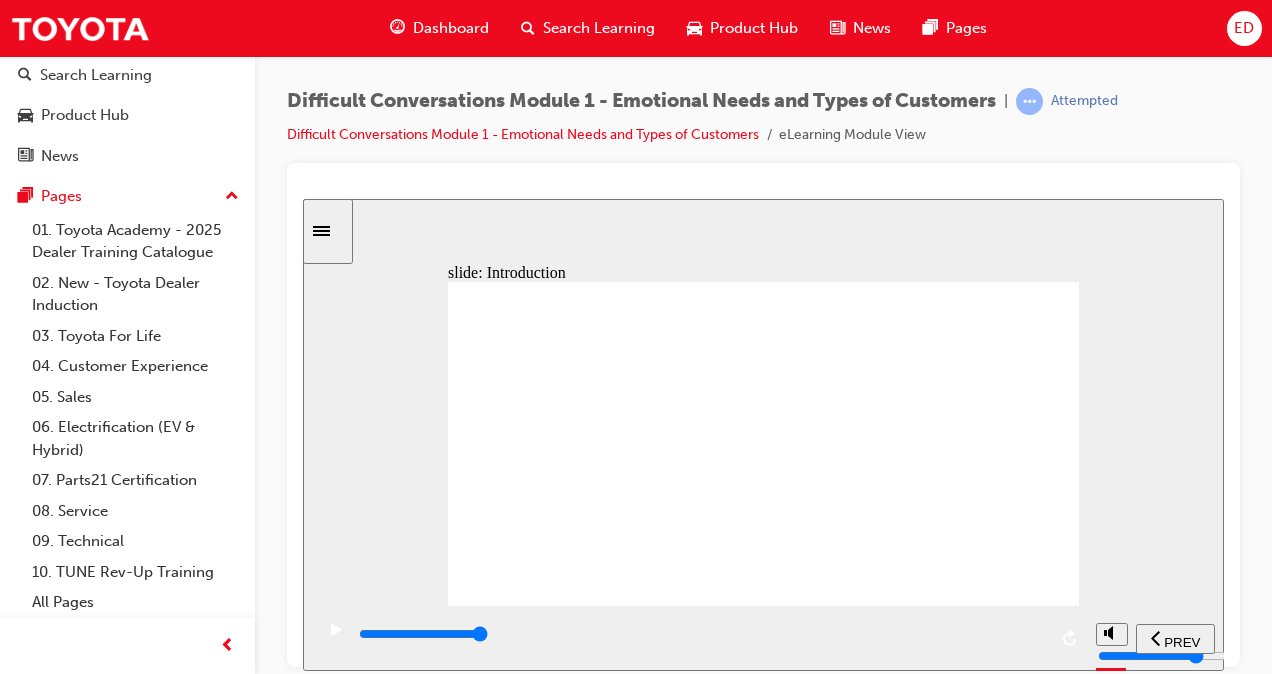 click 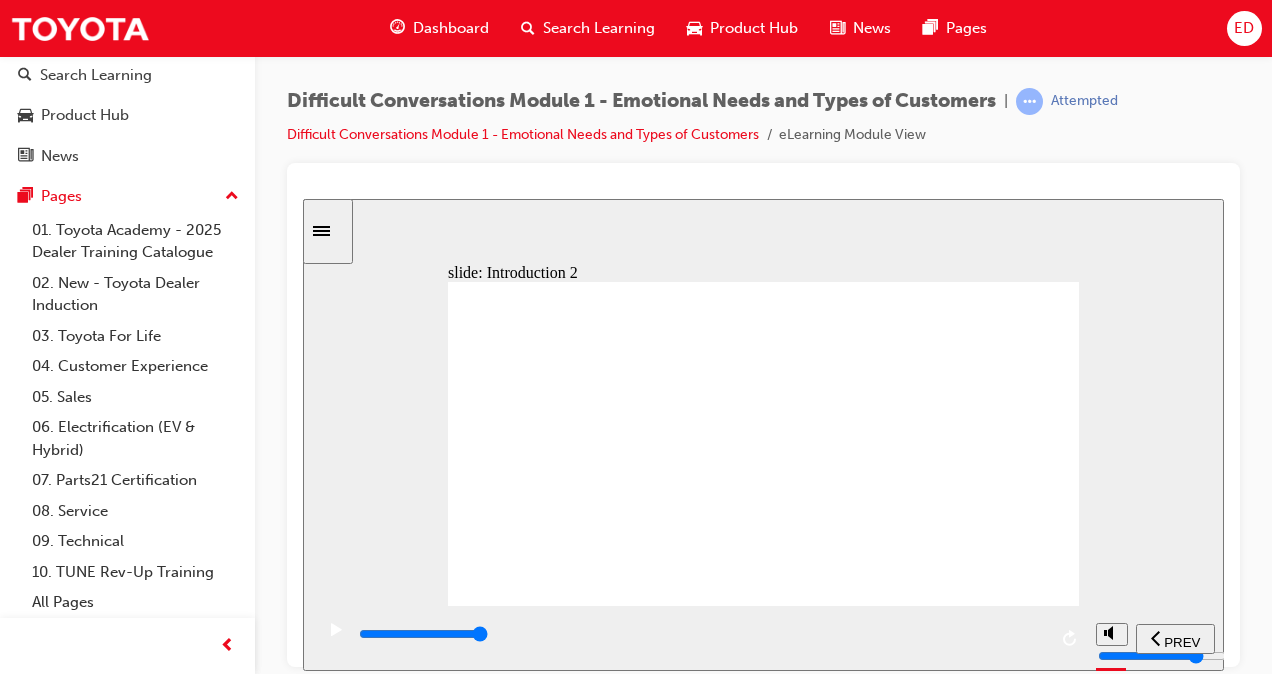 click 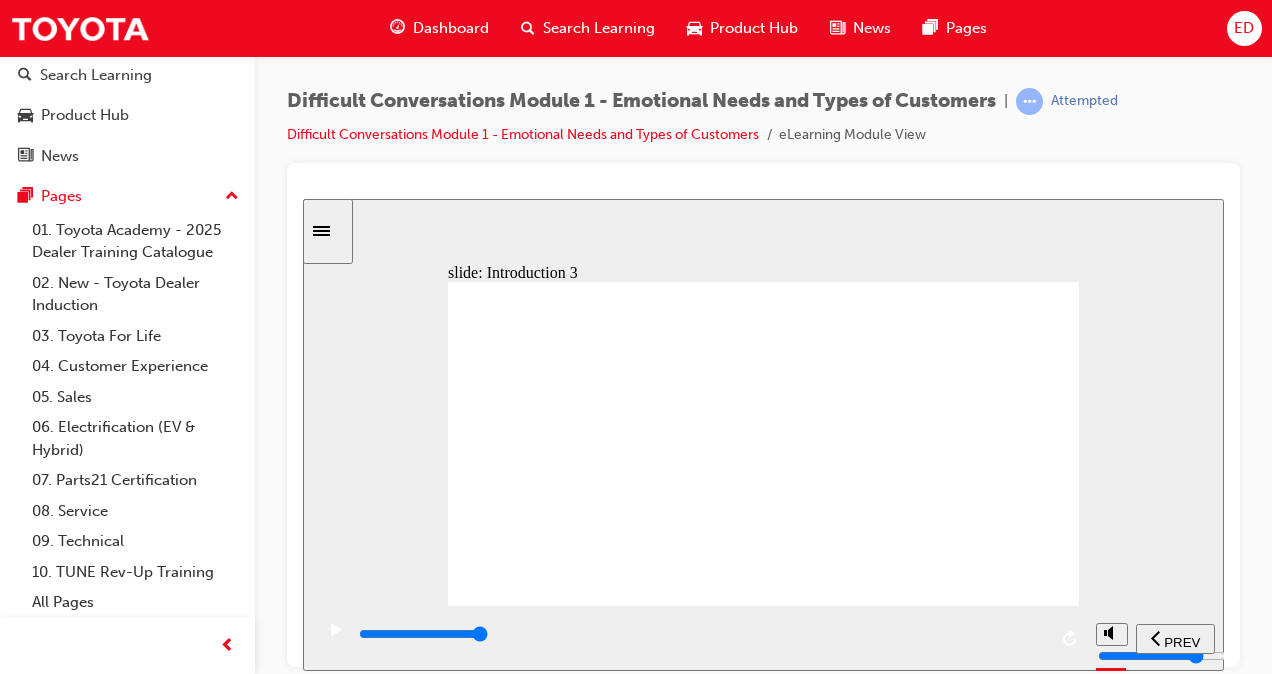 click 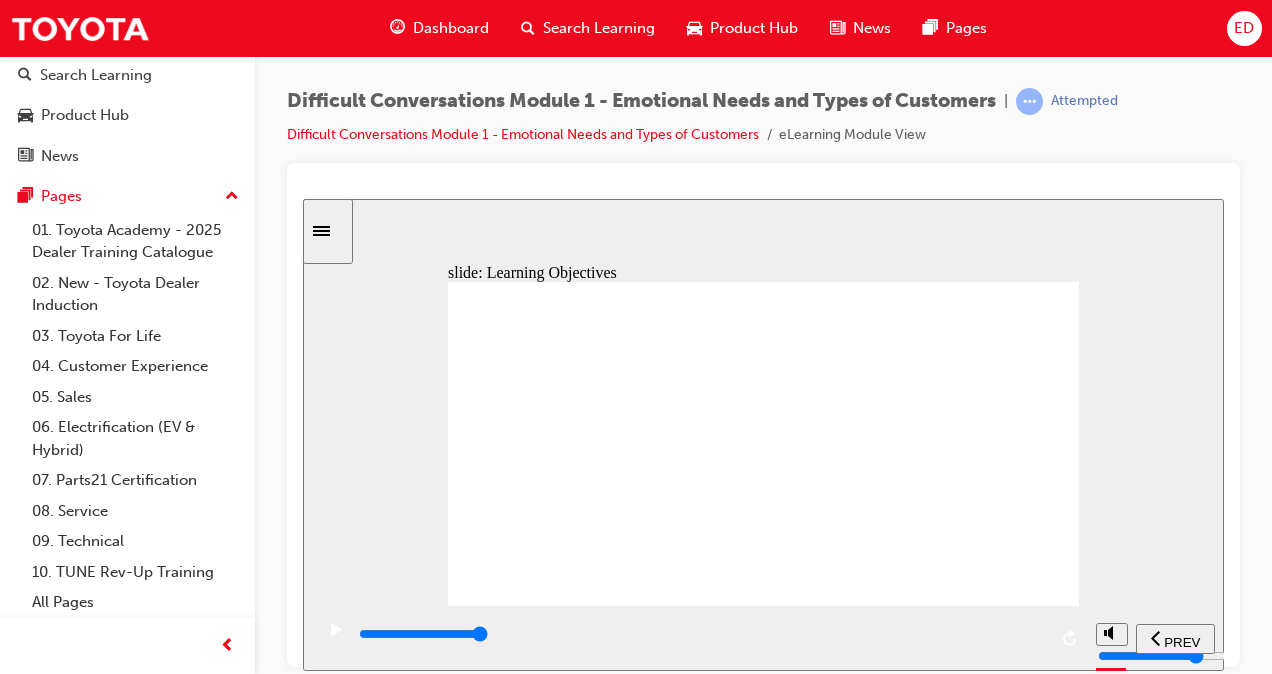 click on "slide: Learning Objectives
Learning Objectives Group
1 Oval 1 Line 1 This module will present you with the underpinning skills to  interact in a respectful and empathetic manner  with a Guest and how to resolve their concerns. We will begin to analyse and understand  different types of Guests  and  adapt  to their emotional needs. arrow icon 1 By the end of this training  you will be able to : arrow icon 1 Analyse and review the iceberg analogy in terms of Guests’ emotions conversation icon 1 arrow icon 1 Deconstruct the emotional and cognitive needs of Guests conversation icon 1 Reflect on different types of communication with Guests conversation icon 1 Continue By the end o this training  you will be able to : Learning Objectives Deconstruct the emotional and cognitive needs o Guests Analyse and review the iceberg analogy in terms o Guests’ emotions Continue Reect on dierent types o communication with Guests interact in a respectul" at bounding box center [763, 434] 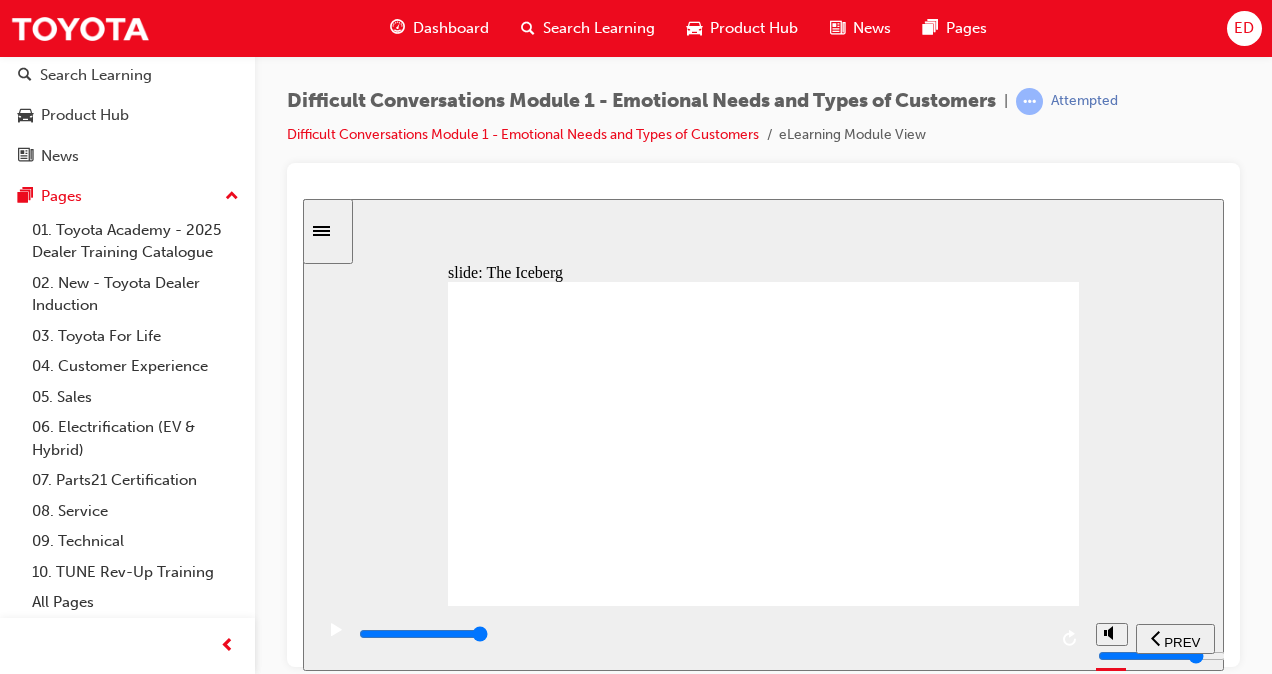 click 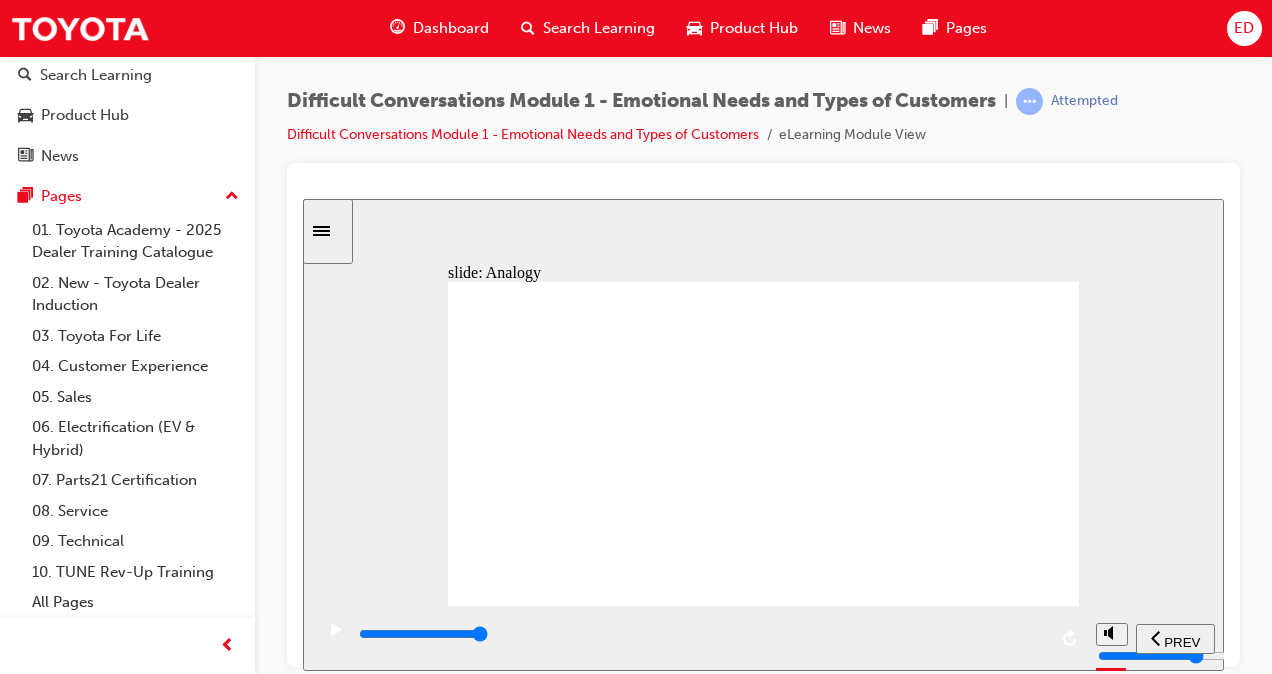 drag, startPoint x: 1131, startPoint y: 282, endPoint x: 1118, endPoint y: 285, distance: 13.341664 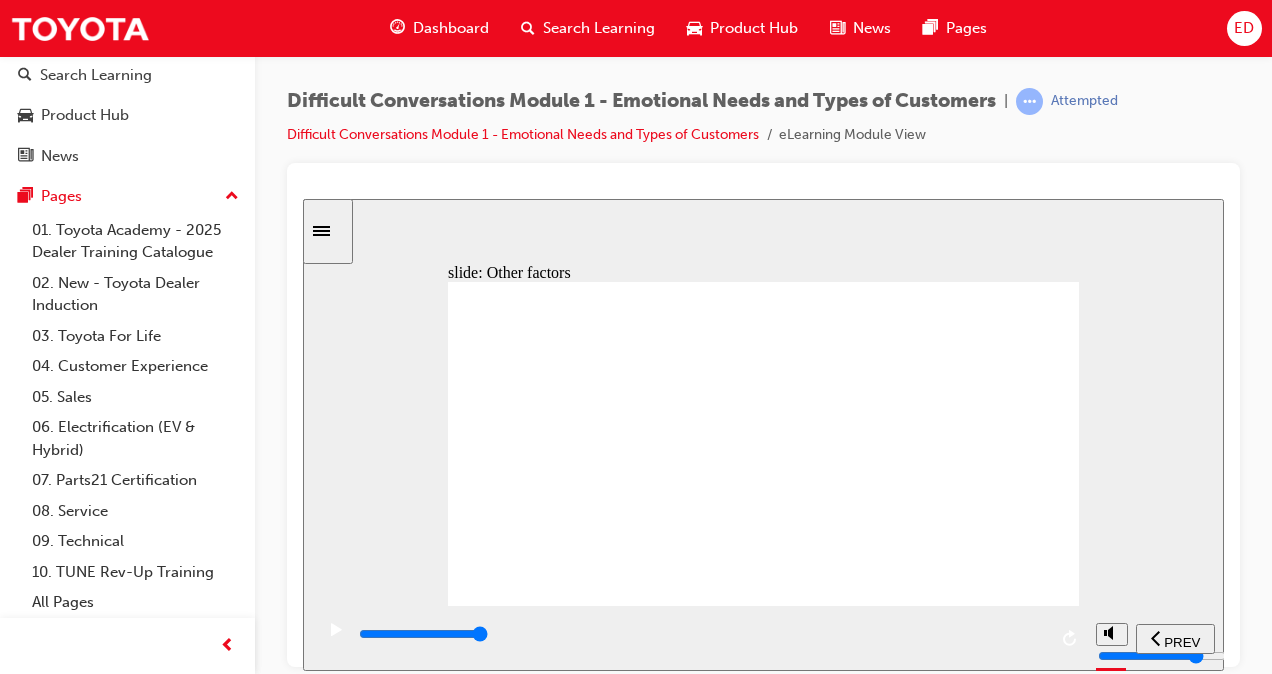 click 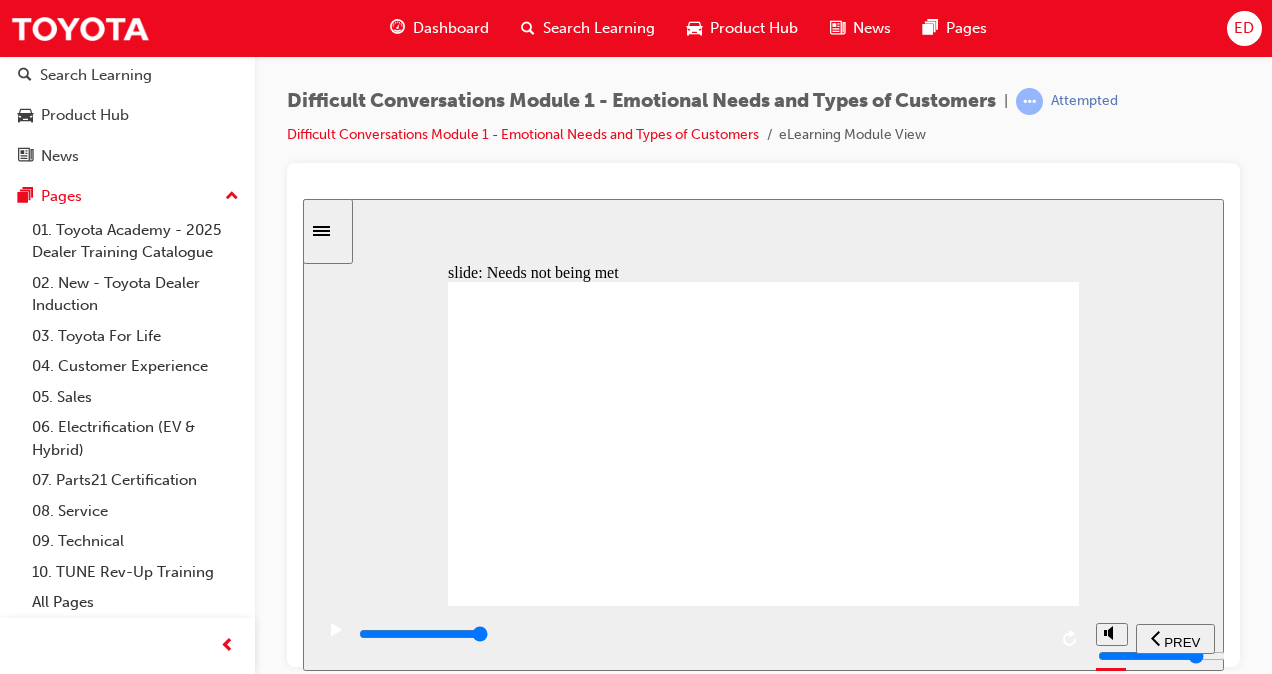 click on "slide: Needs not being met
Rounded Rectangular Callout 2 The Iceberg Your Guest Right Arrow 2 Right Arrow 1 Needs are  not being met Personal issues Triangle 1 … (Not the news they expected) Continue Continue … (Not the news they expected) Needs are  not being met Personal issues Your Guest The Iceberg Back to top
PREV NEXT
SUBMIT
Menu
Introduction visited
Introduction" at bounding box center [763, 434] 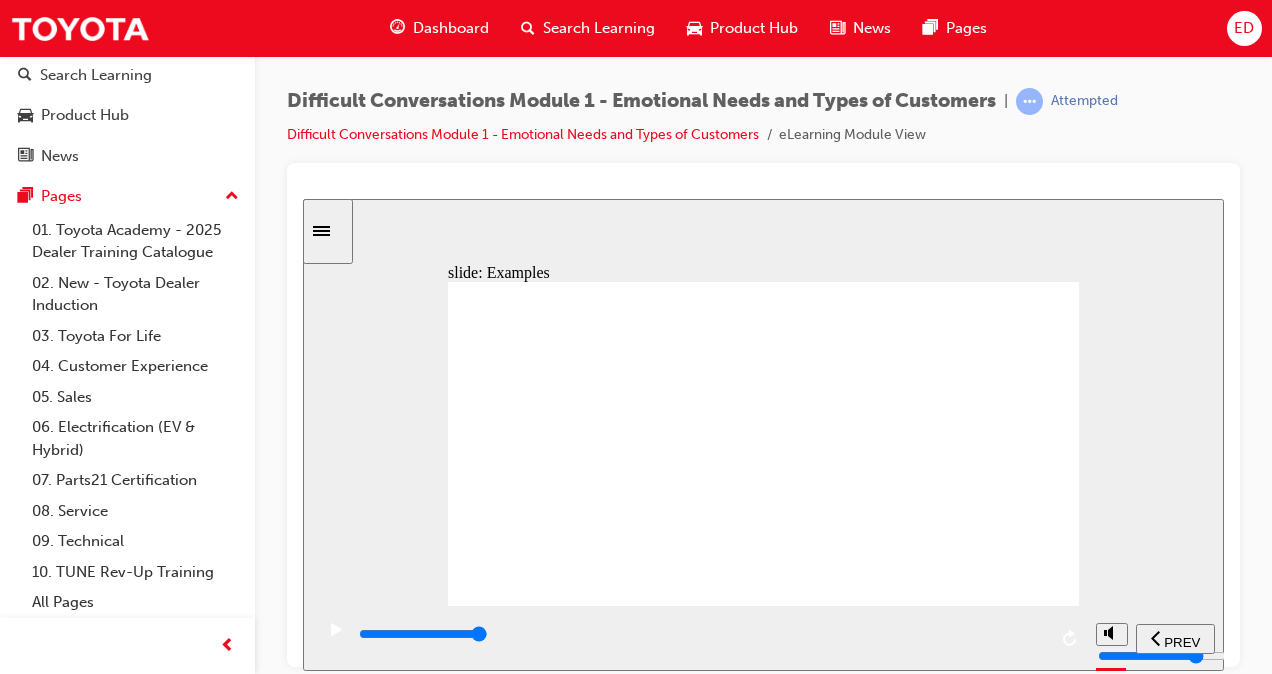 drag, startPoint x: 1189, startPoint y: 256, endPoint x: 1174, endPoint y: 267, distance: 18.601076 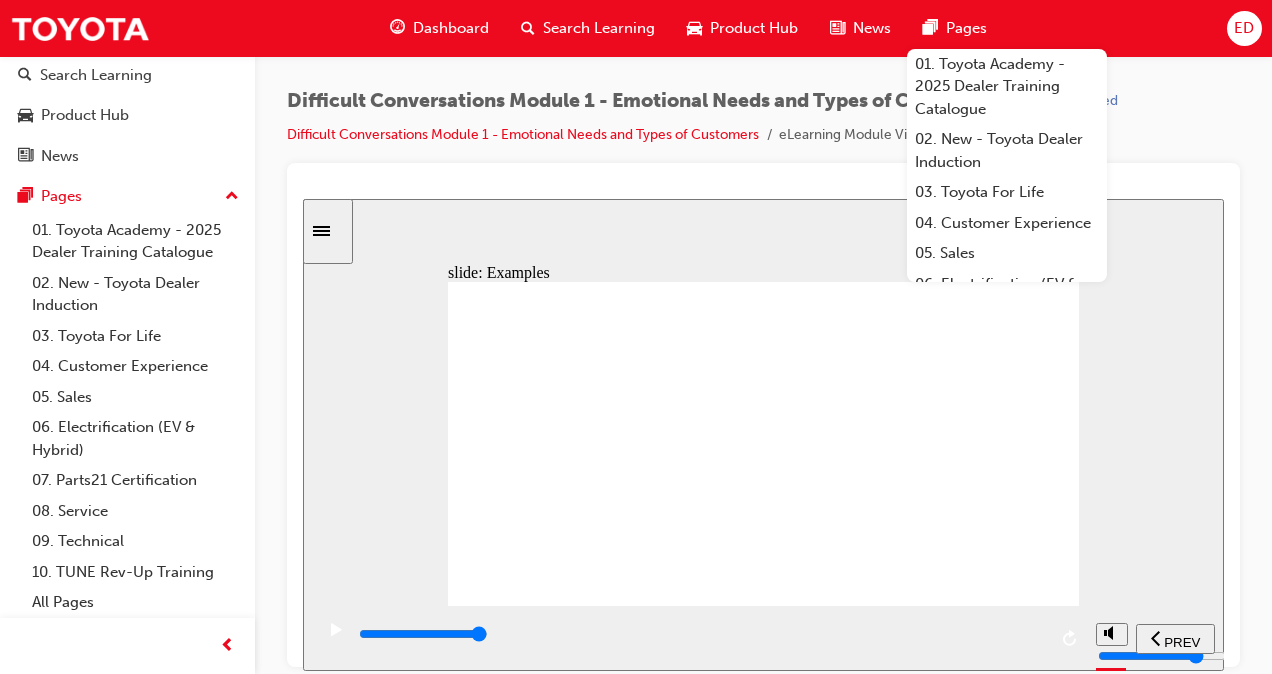 click 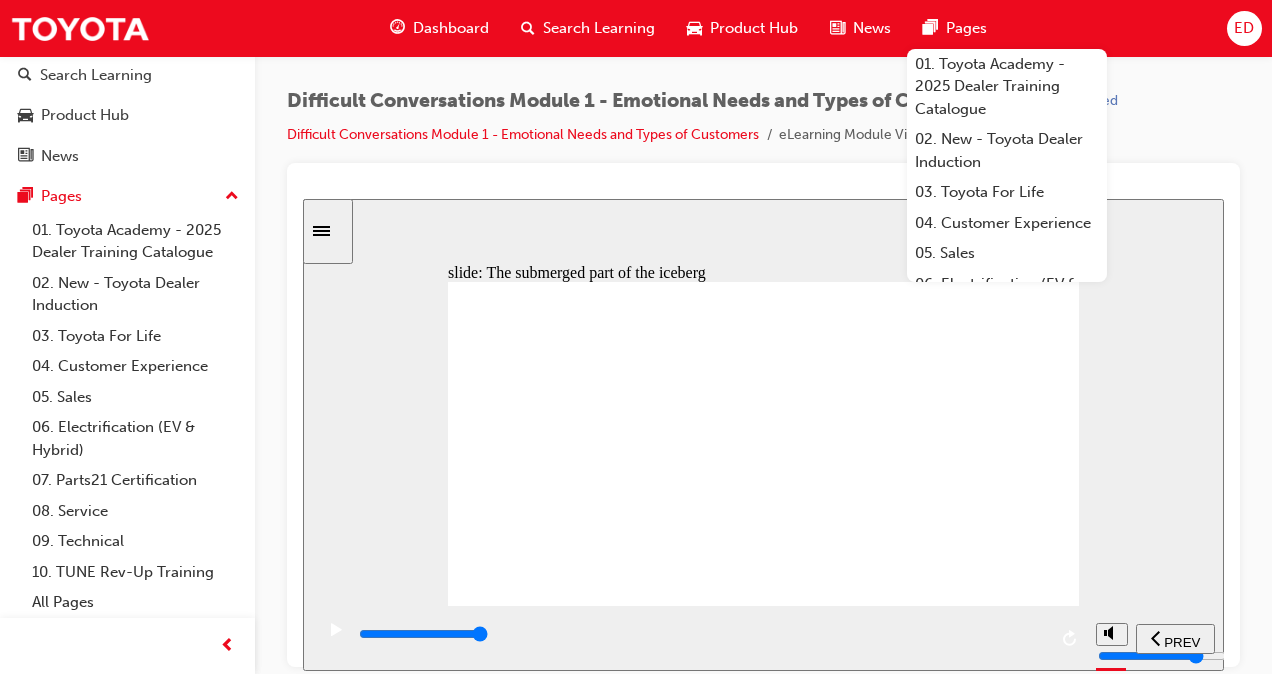drag, startPoint x: 1137, startPoint y: 361, endPoint x: 1128, endPoint y: 367, distance: 10.816654 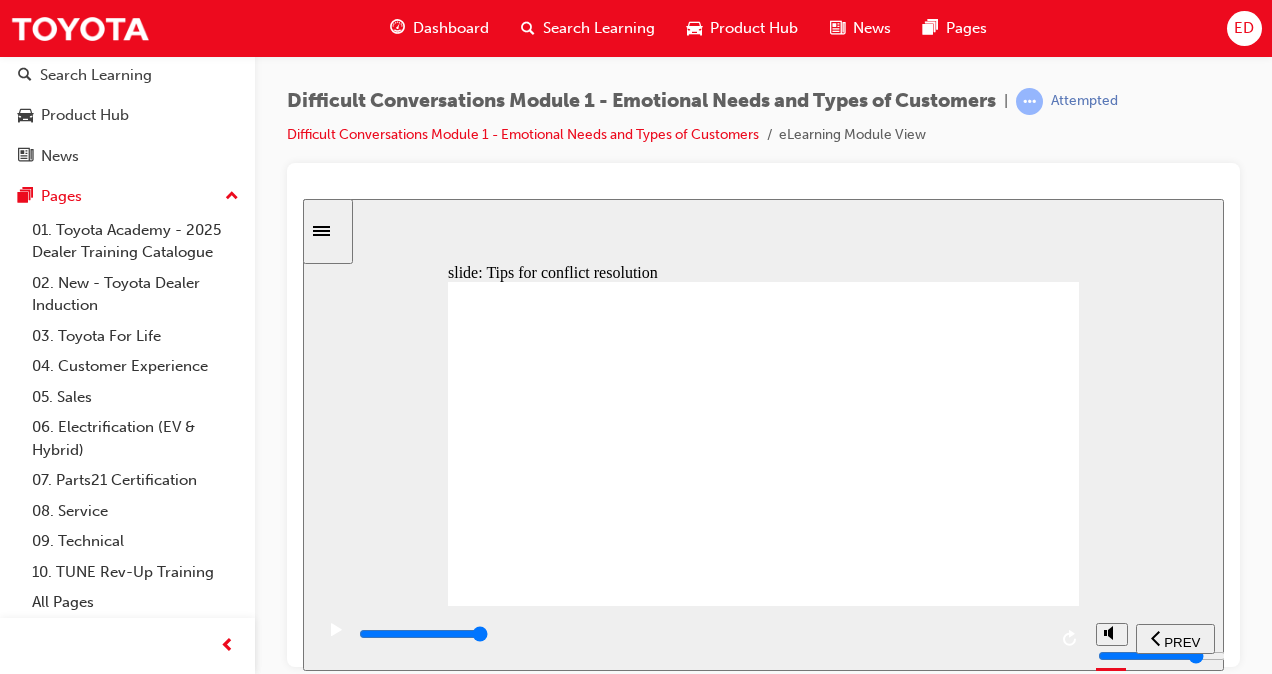 click on "slide: Tips for conflict resolution
The Iceberg Tips  for conflict resolution post it 04.png Adapt and respond to the individual Guest Adapt and respond to the individual Guest Oval 2 post it 01.png Understand the issue that has triggered the Guest Understand the issue that has triggered the Guest Oval 2 post it 03.png Use open-ended questions Use open-ended questions Oval 2 delay post it 05.png Do  not  assume Do  not  assume Oval 2 post it 02.png Be self-aware Be self-aware Oval 2 Continue Select each tip to learn more customer care icon 1 Freeform 5 Freeform 6 Freeform 3 Freeform 4 Freeform 1 Freeform 2 communicate icon 1 Group
1 Freeform 3 Freeform 2 Freeform 1 question mark icon 1 mind icon 1 Freeform 6 Freeform 5 Freeform 2 Freeform 1 Freeform 4 Freeform 3 reflection icon 1 Freeform 1 Freeform 2 The Iceberg Select each tip to learn more Understand   the issue that  has triggered  the Guest Understand   the issue that  has triggered  the Guest Adapt and   respond to the" at bounding box center (763, 434) 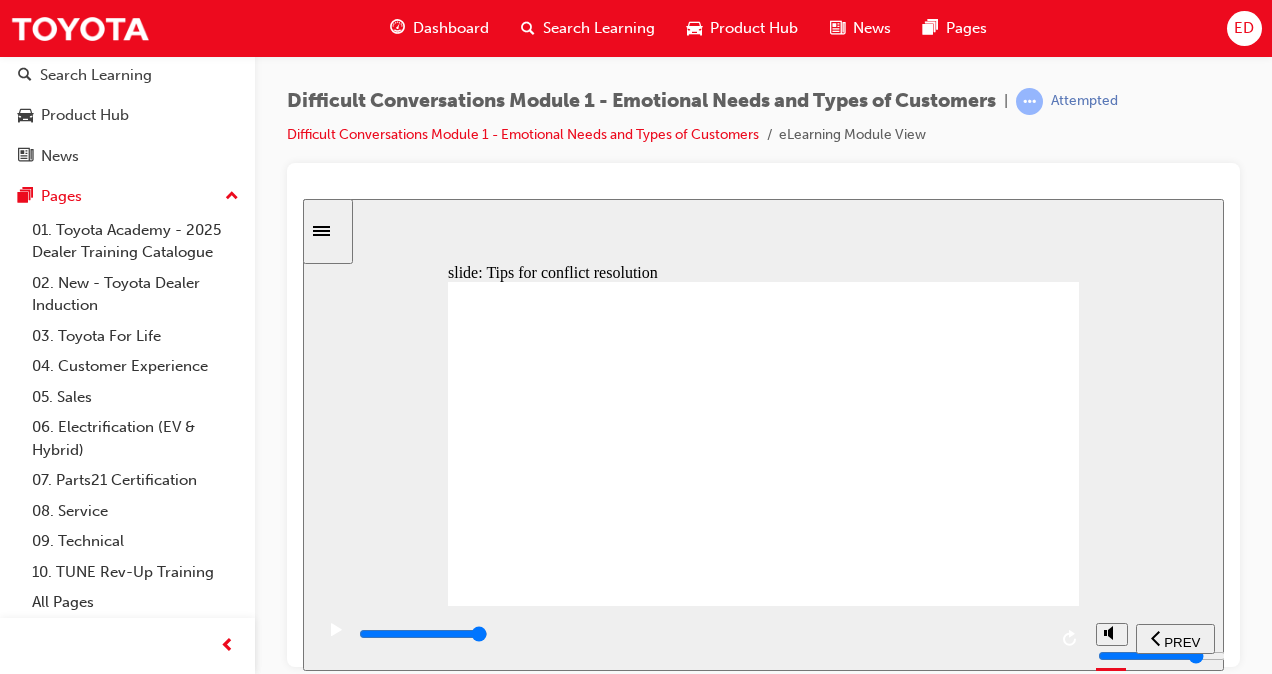 click 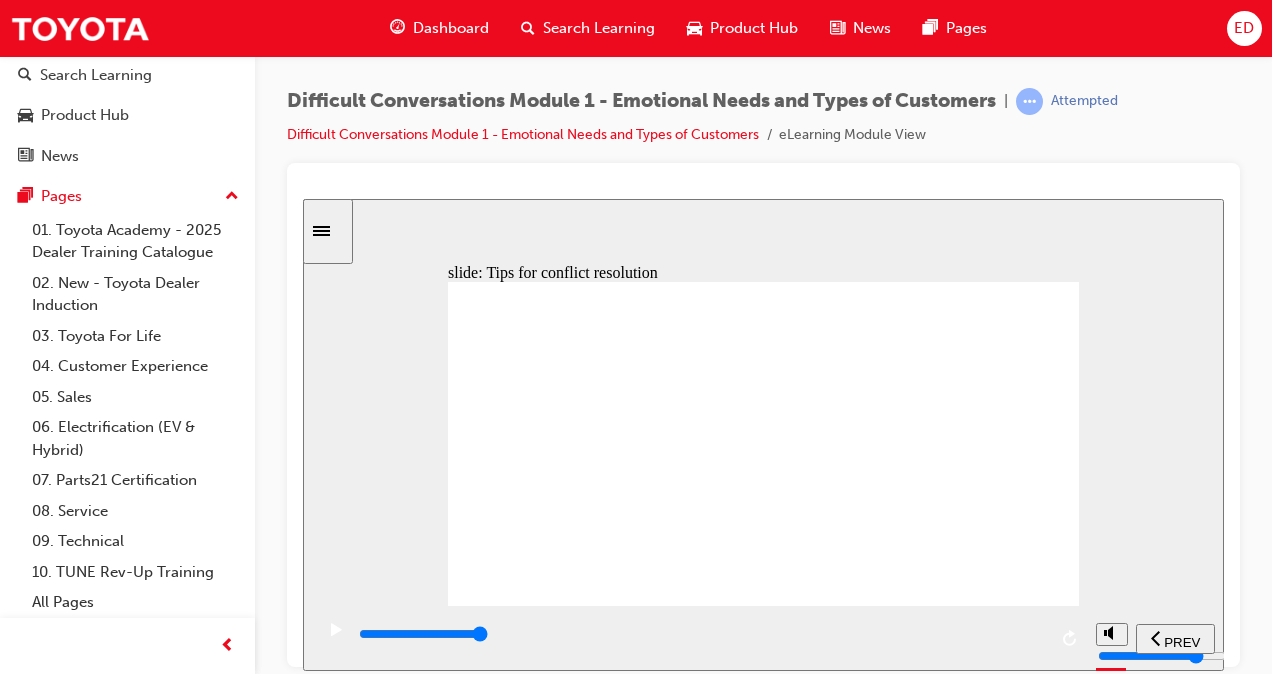 click 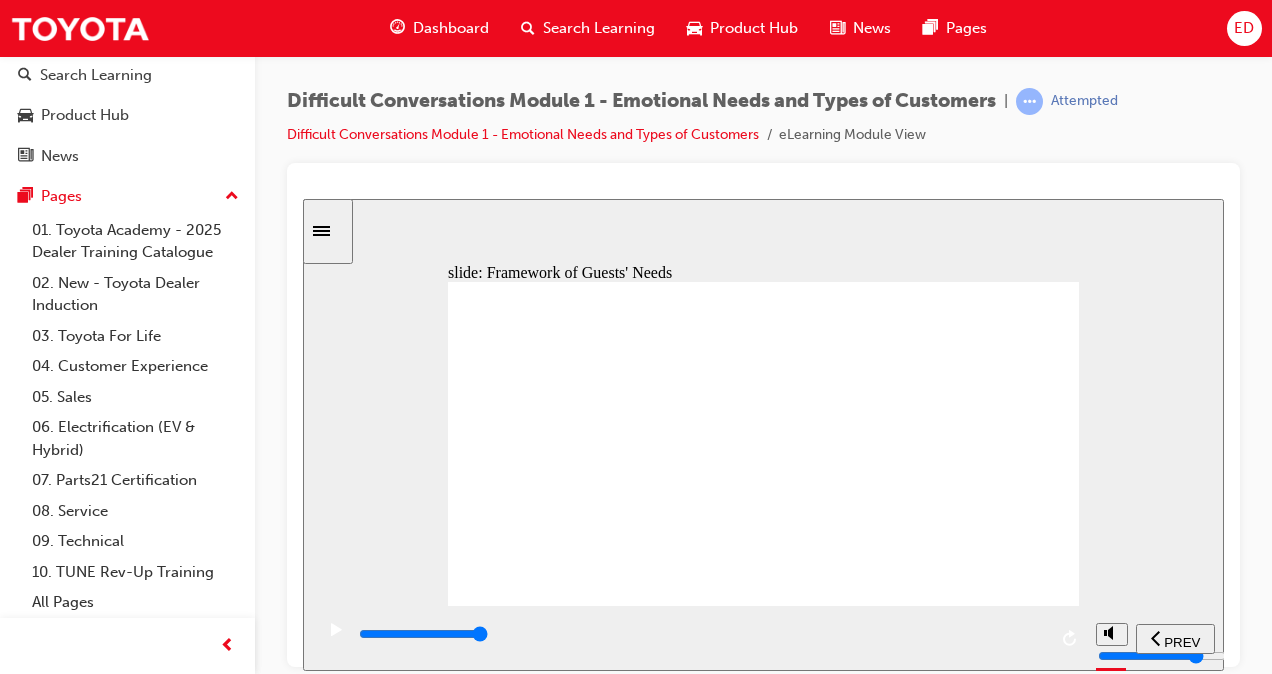 drag, startPoint x: 1146, startPoint y: 445, endPoint x: 1132, endPoint y: 453, distance: 16.124516 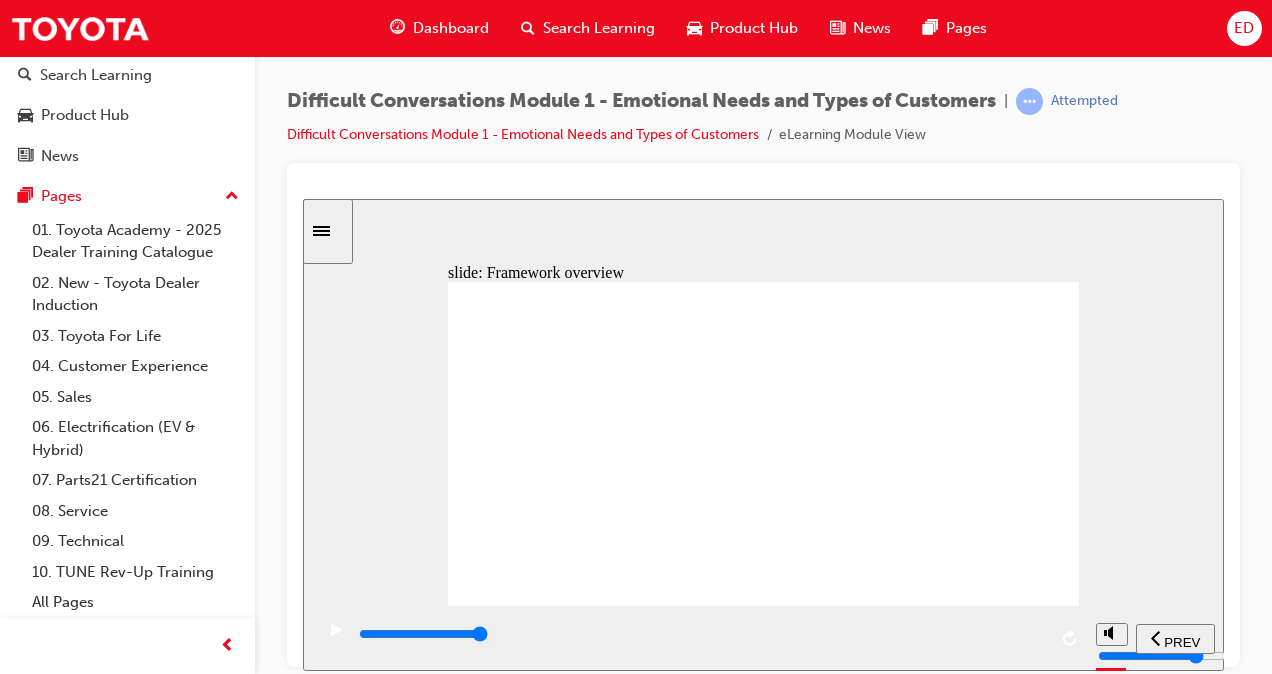 click 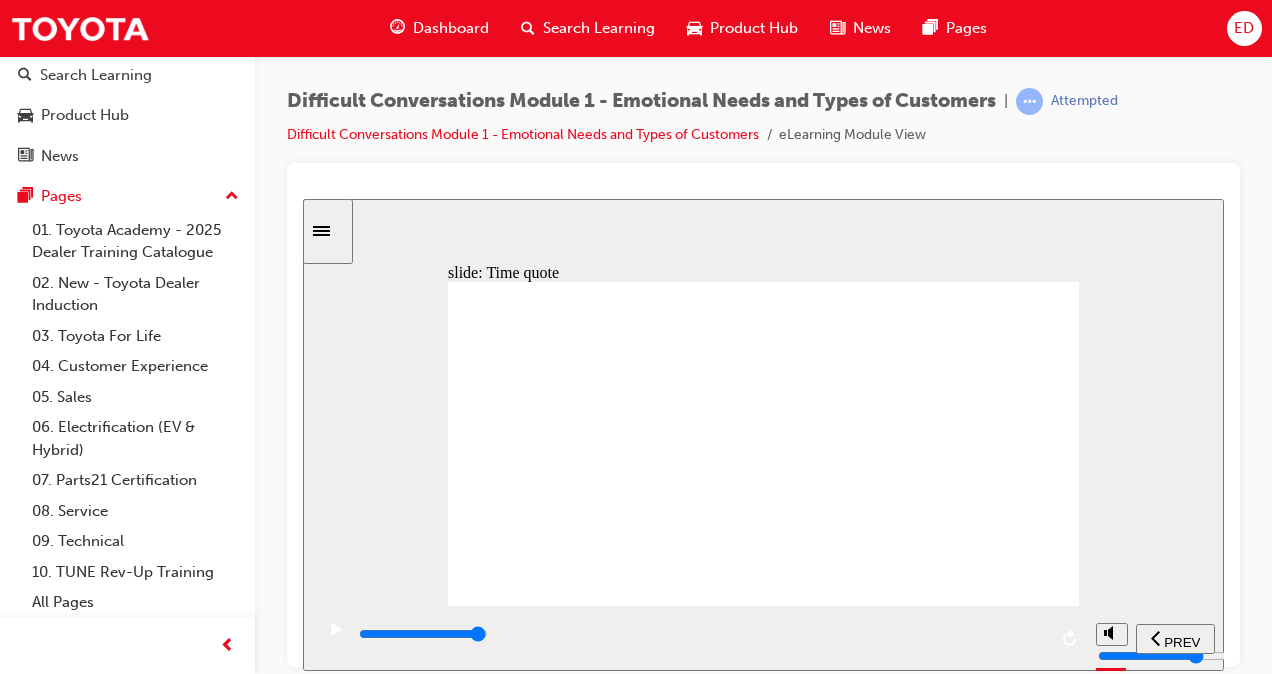 drag, startPoint x: 1265, startPoint y: 300, endPoint x: 1254, endPoint y: 304, distance: 11.7046995 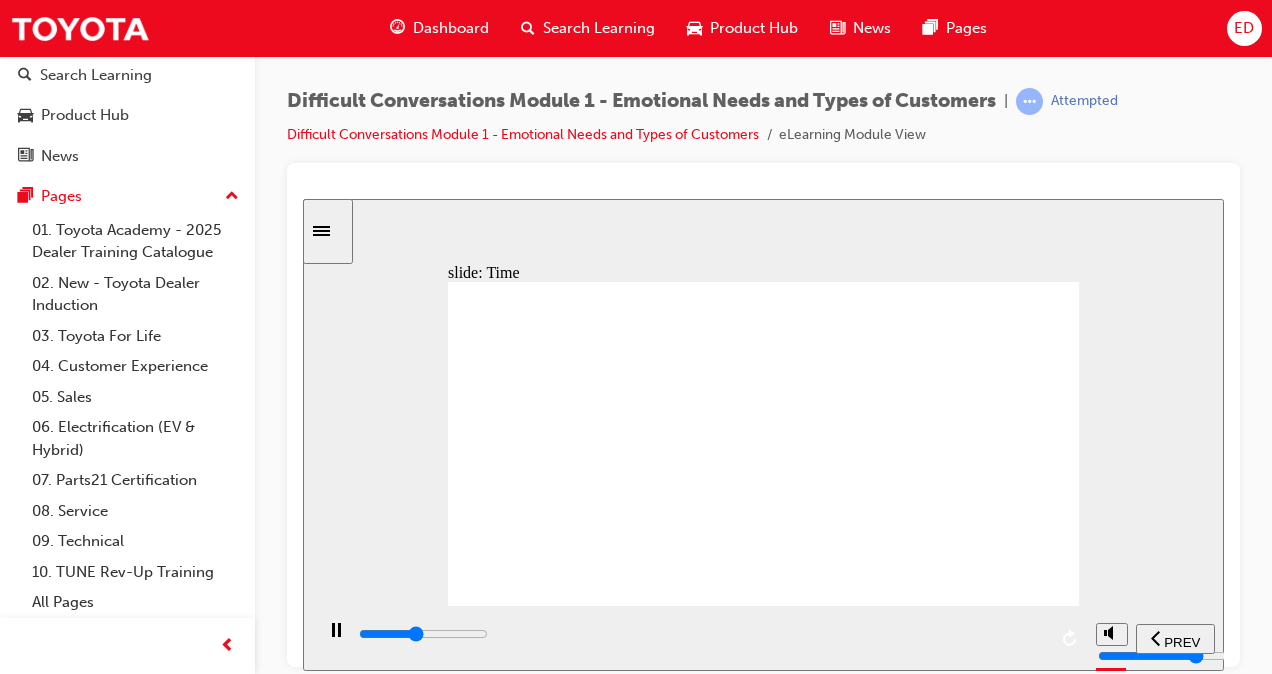 scroll, scrollTop: 52, scrollLeft: 0, axis: vertical 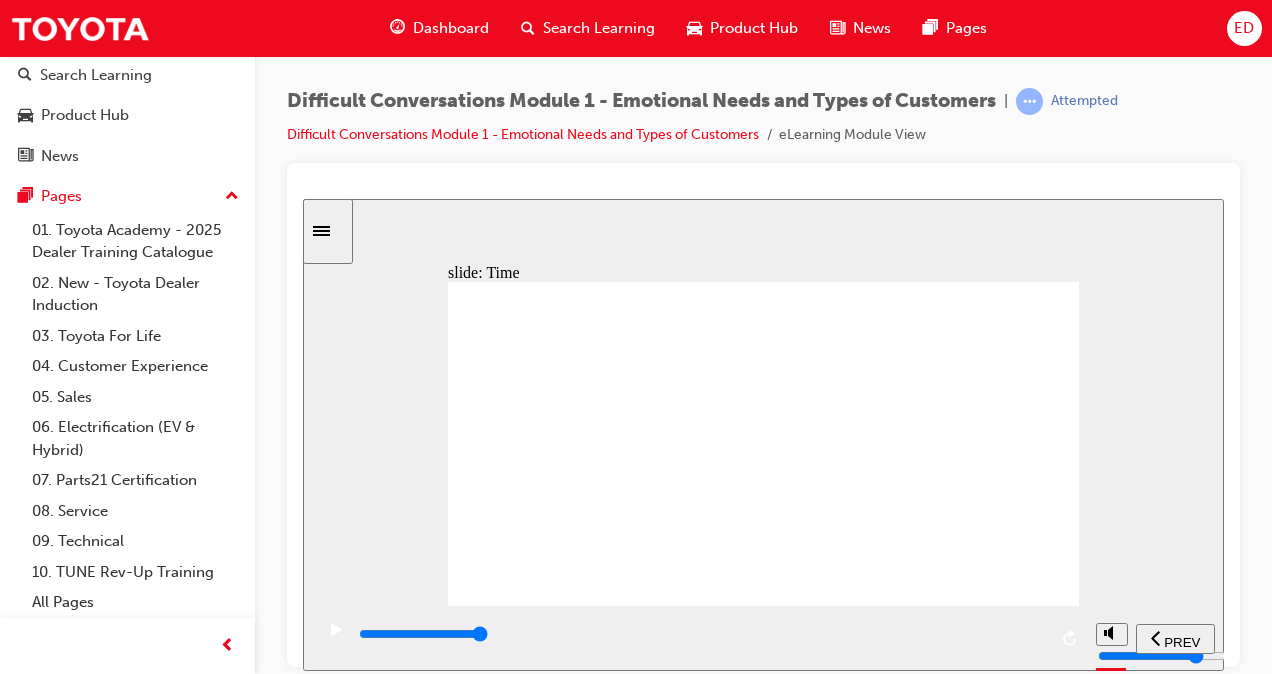 click on "slide: Time
Framework of Guest Needs Rectangle 1 Rectangle 1 Multiply 1 Close Pentagon 2 Time Why? How? Rectangle 1 time icon 1 Freeform 18 Freeform 17 Freeform 13 Freeform 16 Freeform 15 Freeform 14 time icon 1 Freeform 12 Freeform 11 Freeform 7 Freeform 10 Freeform 9 Freeform 8 Oval 2 Note It may not be possible to resolve an issue in the expected time frame. Respond to the Guest’s concern in a  timely manner One of the most important ways to make them feel  appreciated  and  valued Guests perceive their time as valuable Note They may escalate a situation if they believe that they are being neglected. time icon 1 Freeform 24 Freeform 23 Freeform 19 Freeform 22 Freeform 21 Freeform 20 Oval 1 exclamation mark icon 1 Time is an important pillar in Customer Service and  can be a motivational factor  in a Guest’s decision. Empathetic Courteous Resolve a problem (or provide alternate resolution)  quickly  Note Accurate Triangle 2 Positive Guest experience How do I do that? Triangle 3 Repeat business" at bounding box center [763, 434] 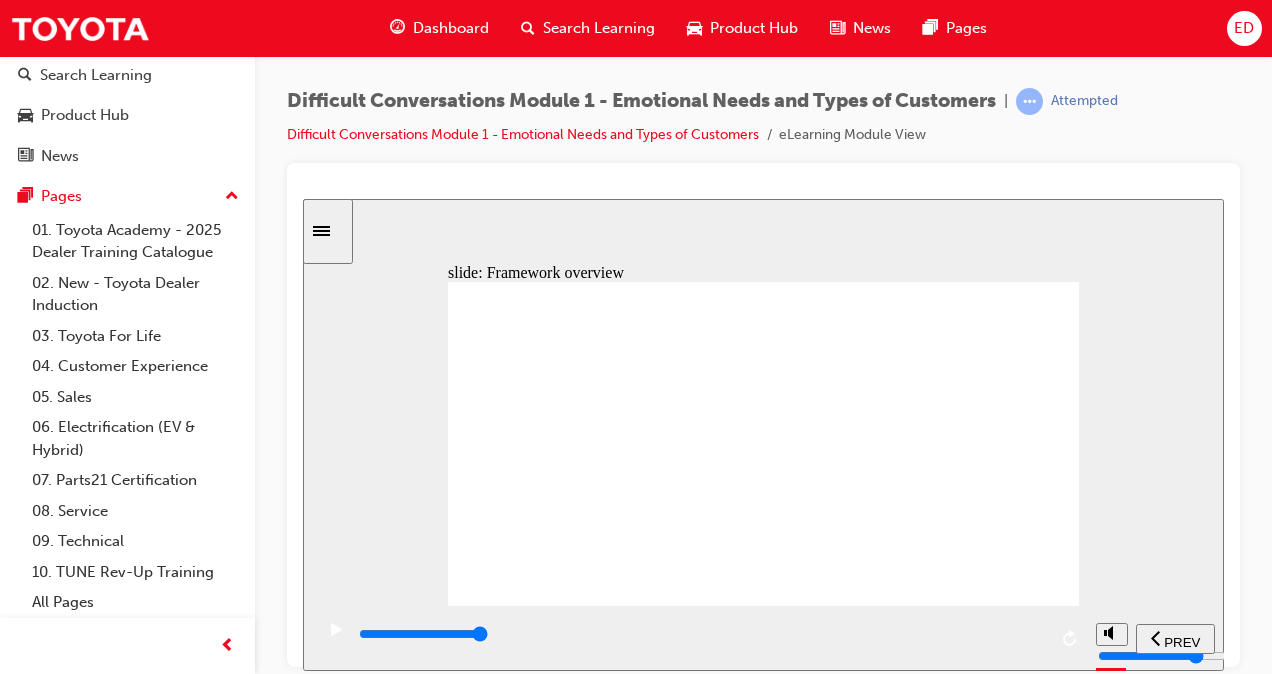 click 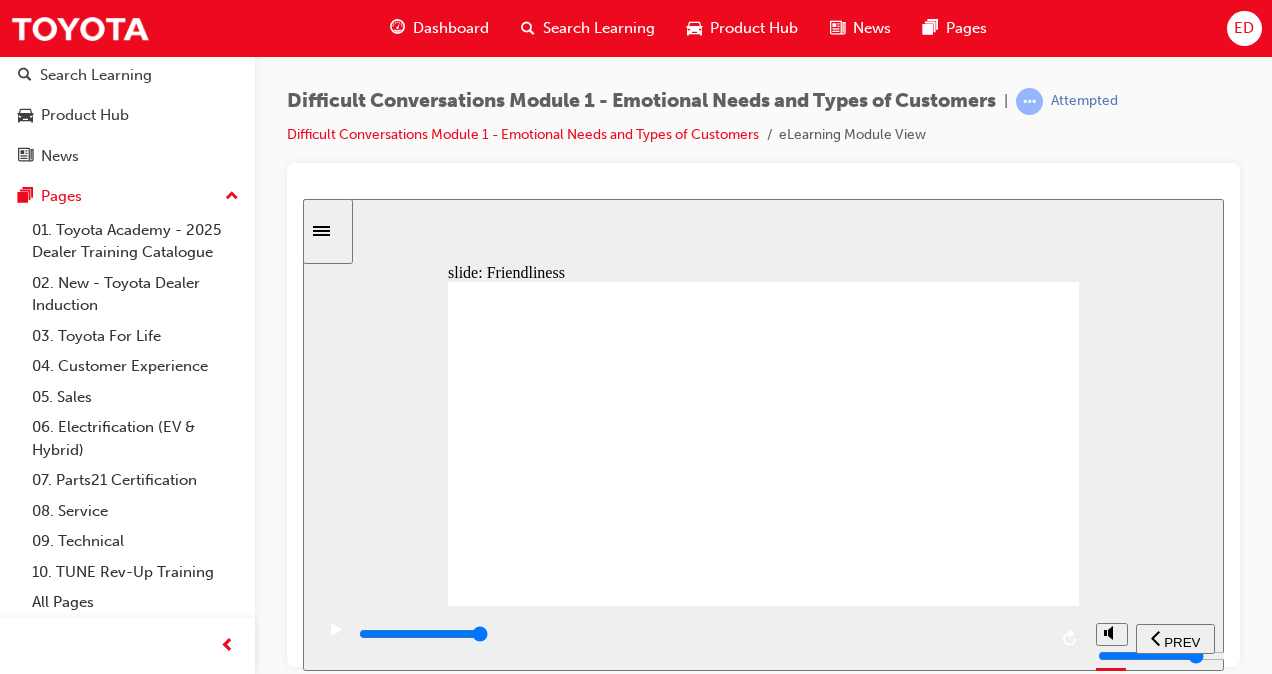click on "slide: Friendliness
Framework of Guest Needs Rectangle 1 Rectangle 1 Multiply 1 Close Pentagon 2 Friendliness Why? How? Rectangle 1 friendly icon 1 friendly icon 1 friendly icon 1 friendly icon 1 You’ll be regarded as offering  good customer service Greet each Guest with  courtesy  and  politeness Make the Guest feel  welcome regardless of what they may be experiencing Polite demeanour Triangle 2 Triangle 1 exclamation mark icon 1 Oval 1 Avoid  using industry specific  jargon . The Guests may find it condescending or unfriendly. friendly icon 1 Putting yourself and the Guest  at ease How do I do that? Friendliness Greet each Guest with  courtesy  and  politeness You’ll be regarded as oering   good customer service Make the Guest eel  welcome regardless o what they may be experiencing Putting yoursel and the Guest  at ease Polite demeanour How do I do that? Why? How? Avoid  using industry specic  jargon . The Guests may nd   it condescending" at bounding box center (763, 434) 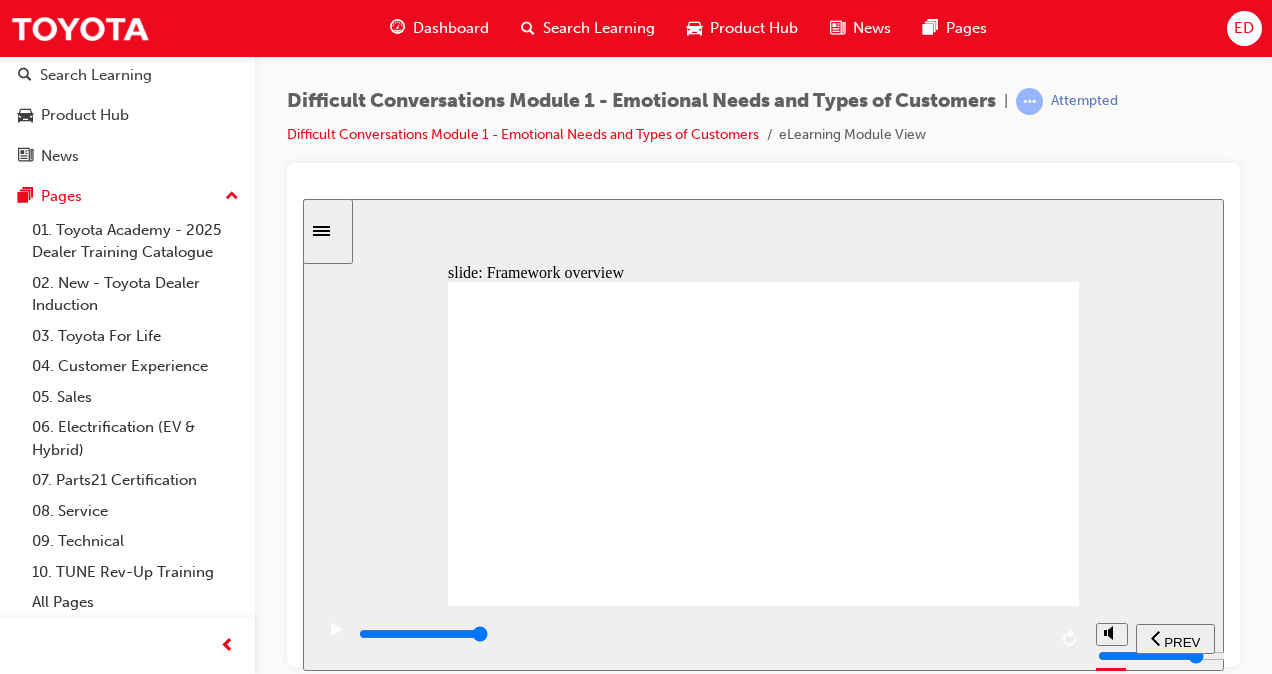 click on "slide: Framework overview
Framework of Guest Needs 7 main types  of Guests’ needs that are to be met when engaging with an organisation.	 Freeform Hotspot Freeform Hotspot tick icon 1 tick icon 1 Reference 7 common types of customer needs Freeform Hotspot tick icon 1 Time Friendliness friendly icon 1 time icon 1 Freeform 14 Freeform 13 Freeform 9 Freeform 12 Freeform 11 Freeform 10 Freeform Hotspot tick icon 1 empathy icon 1 Freeform 6 Freeform 2 Freeform 1 Freeform 5 Freeform 3 Freeform 4 information icon 1 Freeform 8 Freeform 7 Empathy Information Freeform Hotspot Freeform Hotspot tick icon 1 Freeform Hotspot tick icon 1 tick icon 1 Fairness Alternatives scale icon 1 alternative icon 1 Control control icon 1 Freeform 21 Freeform 20 Freeform 19 Freeform 18 Freeform 15 Freeform 17 Freeform 16 Continue Click each type to learn more Oval 1 Oval 1 Oval 1 Oval 1 Oval 1 Oval 1 Oval 1 Friendliness Empathy Fairness Control Alternatives Inormation Time Framework o Guest Needs 7 main types" at bounding box center [763, 434] 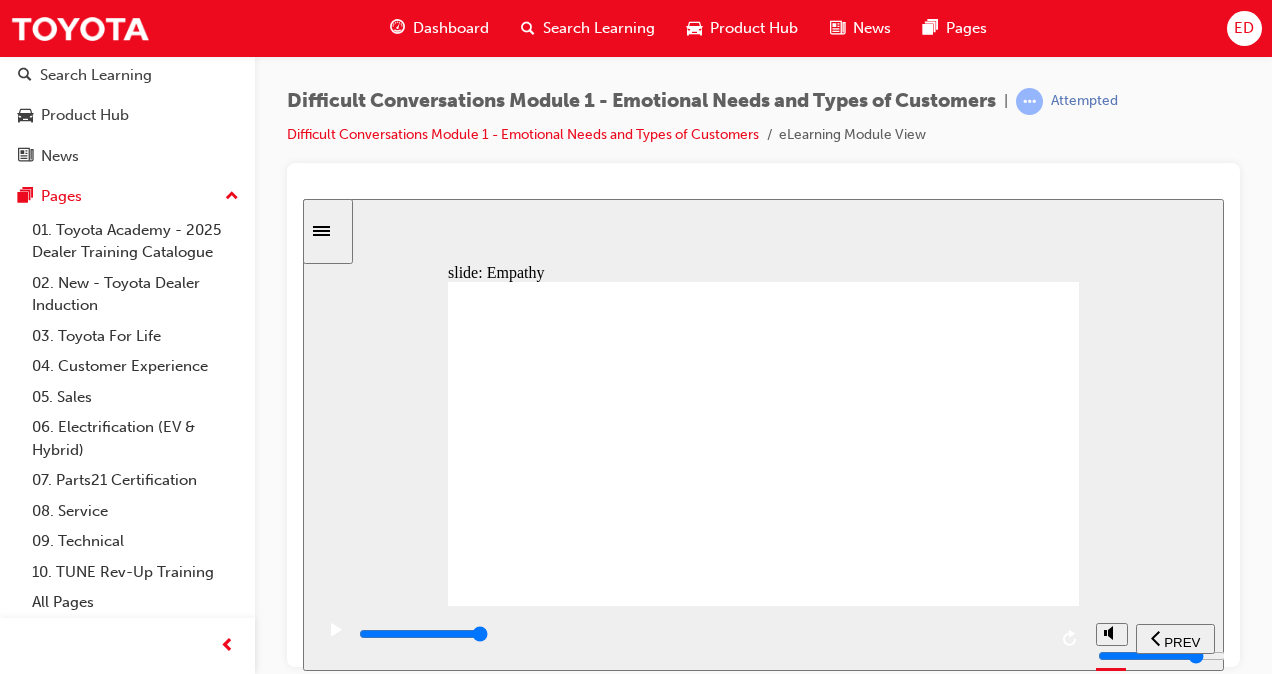 click on "slide: Empathy
Framework of Guest Needs Rectangle 1 Rectangle 1 Multiply 1 Close Pentagon 2 Empathy Why? How? Rectangle 1 empathy icon 1 Freeform 48 Freeform 44 Freeform 43 Freeform 47 Freeform 45 Freeform 46 empathy icon 1 Freeform 42 Freeform 38 Freeform 37 Freeform 41 Freeform 39 Freeform 40 empathy icon 1 Freeform 54 Freeform 50 Freeform 49 Freeform 53 Freeform 51 Freeform 52 Being  empathetic  towards your Guest Use specific language known as  “empathy statements ” Showing empathy with a Guest in difficult conversations Note This will be explored in a later module Triangle 1 Triangle 3 Triangle 4 Put yourself in their shoes and view the issues from  their  point of view Communicate with your Guest on a  deeper level Understand their motivations   and needs in the circumstance  Note Compared to the superficial level  of treating them as a mere number. Triangle 2 How do I do that? Generate  different  resolution options Empathy Put yoursel in their shoes  and view the issues rom" at bounding box center [763, 434] 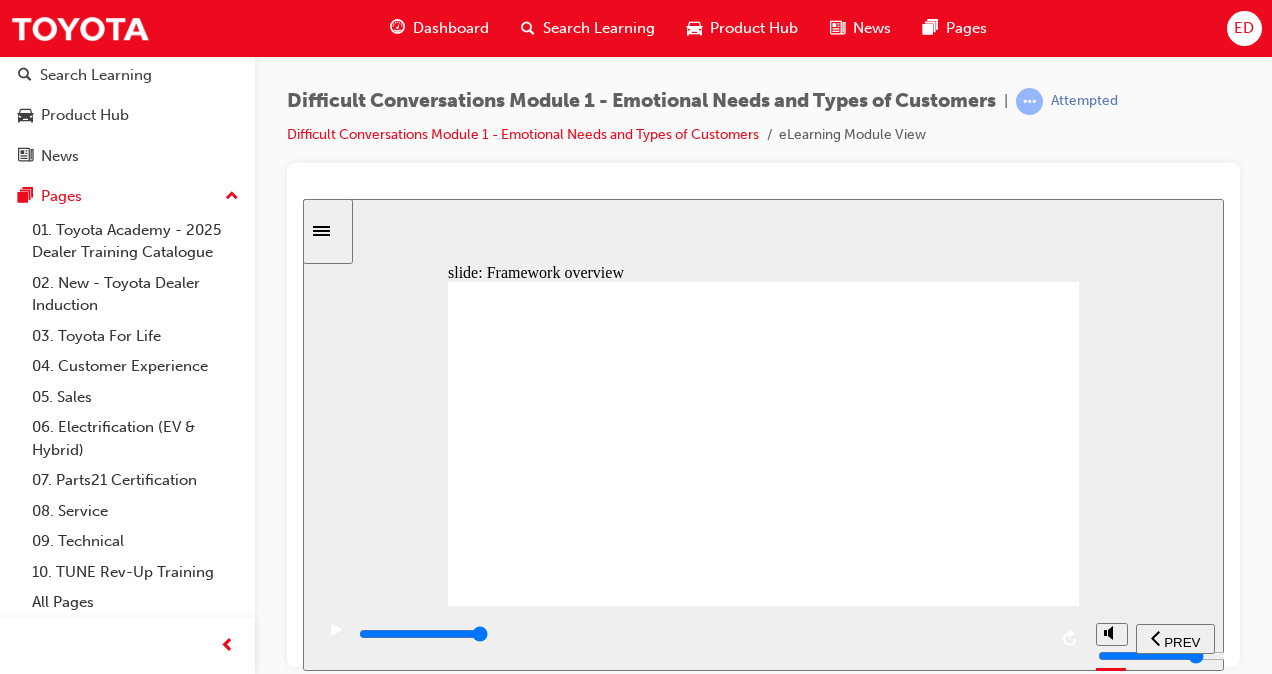 click 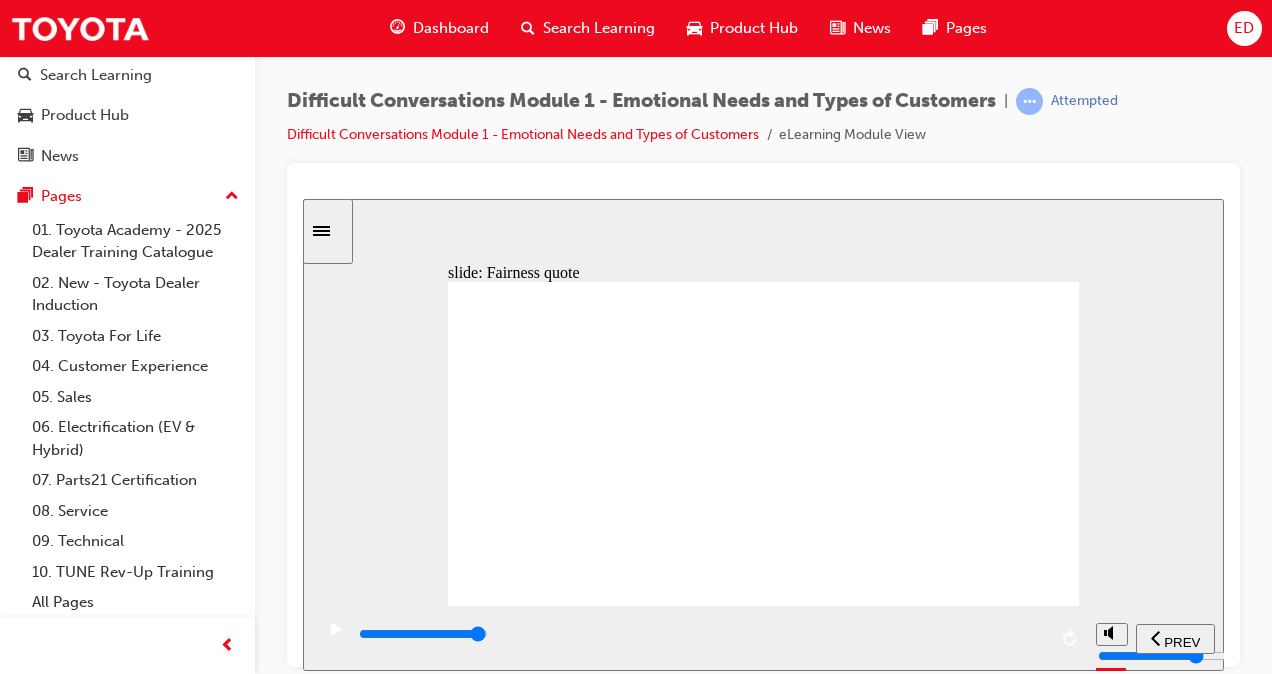 click 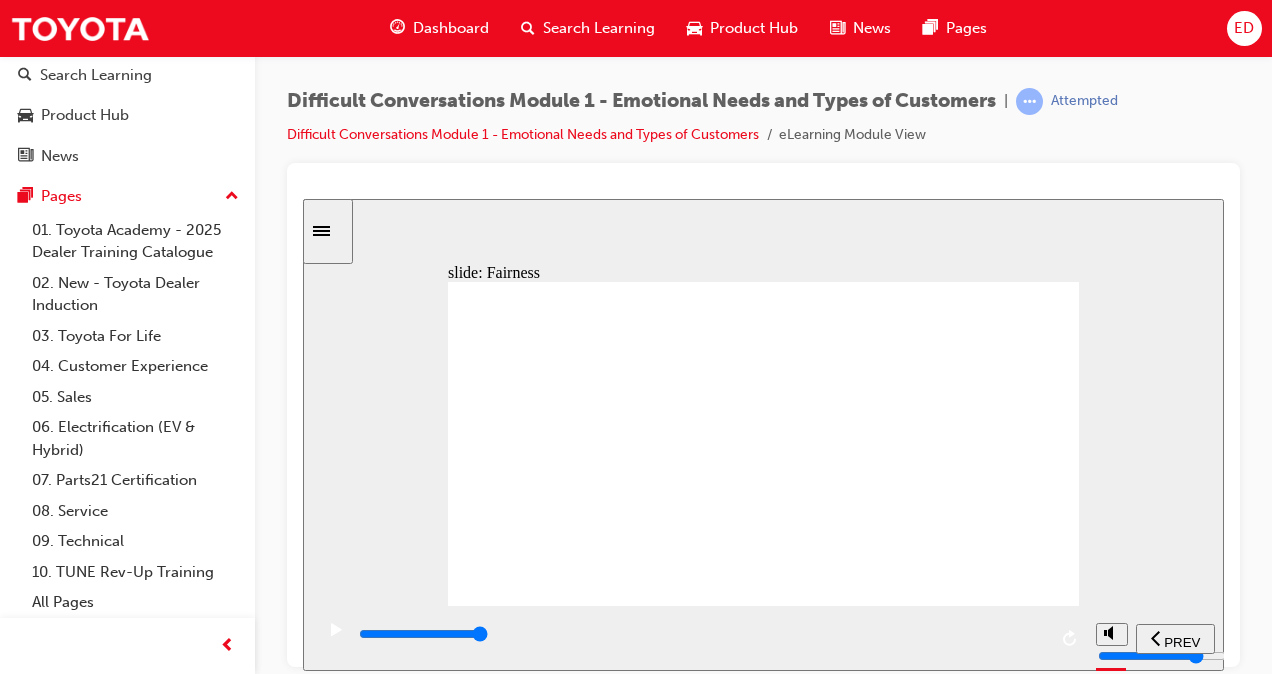 drag, startPoint x: 1148, startPoint y: 447, endPoint x: 996, endPoint y: 456, distance: 152.26622 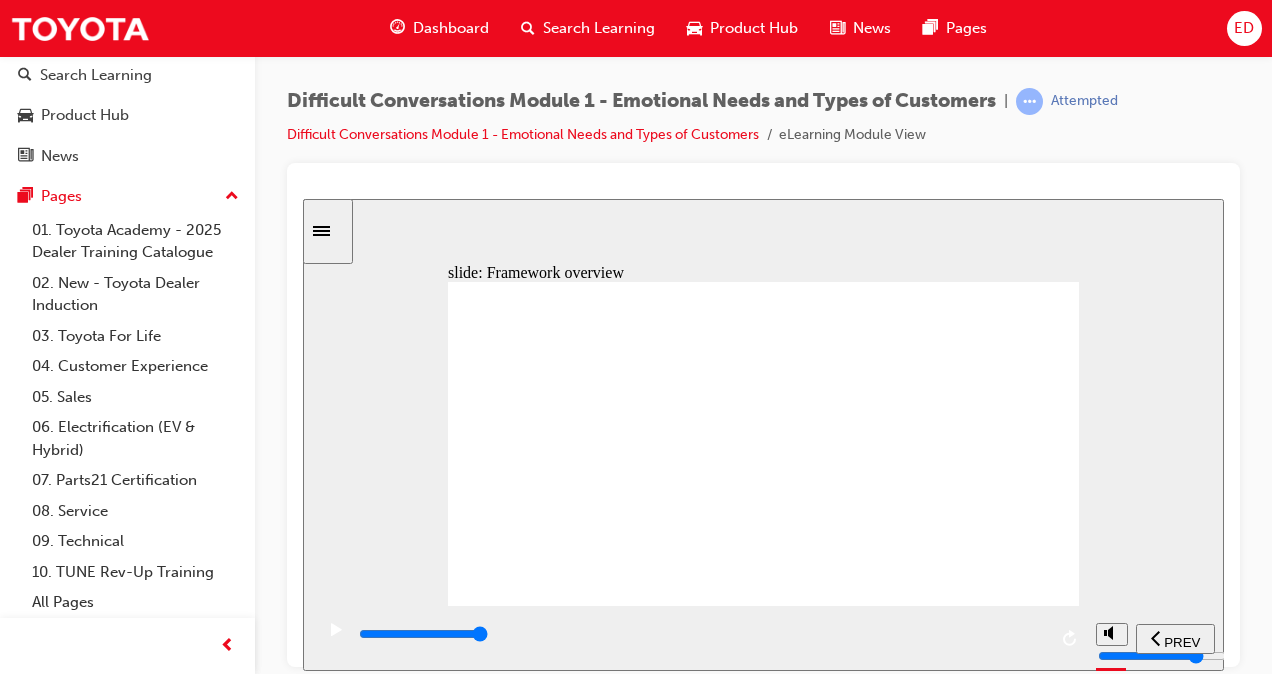 click 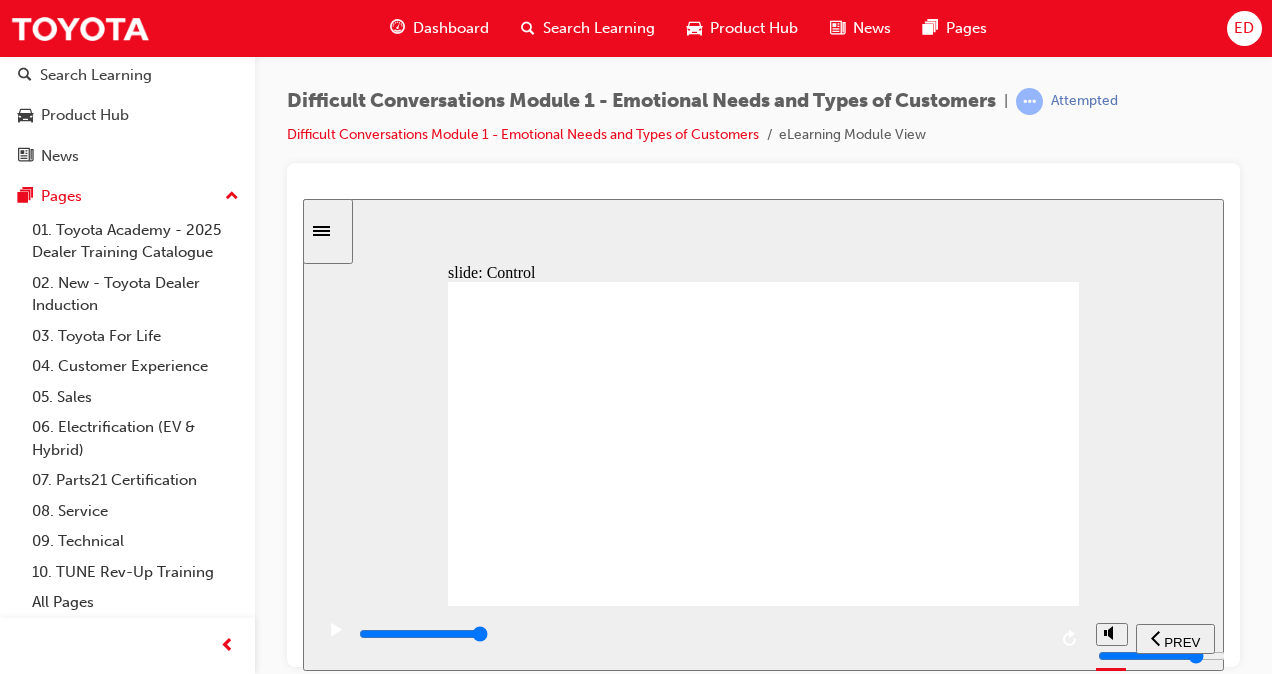 click on "slide: Control
Framework of Guest Needs Rectangle 1 Rectangle 1 Multiply 1 Close Pentagon 2 Control Why? How? Rectangle 1 During difficult conversations, the Guest needs to believe that they  control  the narrative . control icon 1 Freeform 14 Freeform 13 Freeform 12 Freeform 11 Freeform 8 Freeform 10 Freeform 9 Guests are partially motivated by  their ego  and this needs to be addressed in a  subtle manner . control icon 1 Freeform 21 Freeform 20 Freeform 19 Freeform 18 Freeform 15 Freeform 17 Freeform 16 conversation icon 1 conversation icon 1 Ask for “feedforward” instead of feedback. Ask the Guest of their suggestions to resolve the issue.  control icon 1 Freeform 28 Freeform 27 Freeform 26 Freeform 25 Freeform 22 Freeform 24 Freeform 23 control icon 1 Freeform 35 Freeform 34 Freeform 33 Freeform 32 Freeform 29 Freeform 31 Freeform 30 control icon 1 Freeform 42 Freeform 41 Freeform 40 Freeform 39 Freeform 36 Freeform 38 Freeform 37 Triangle 1 Triangle 2 They have directed and  *Be  open  and" at bounding box center [763, 434] 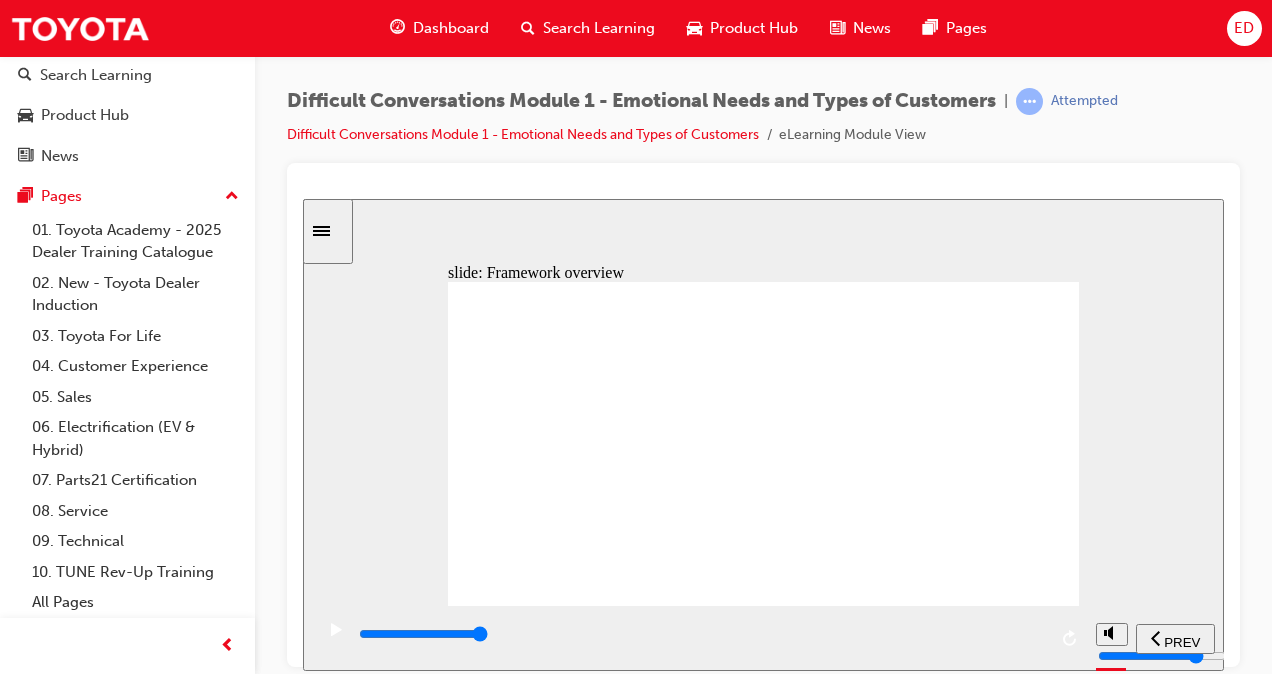 click 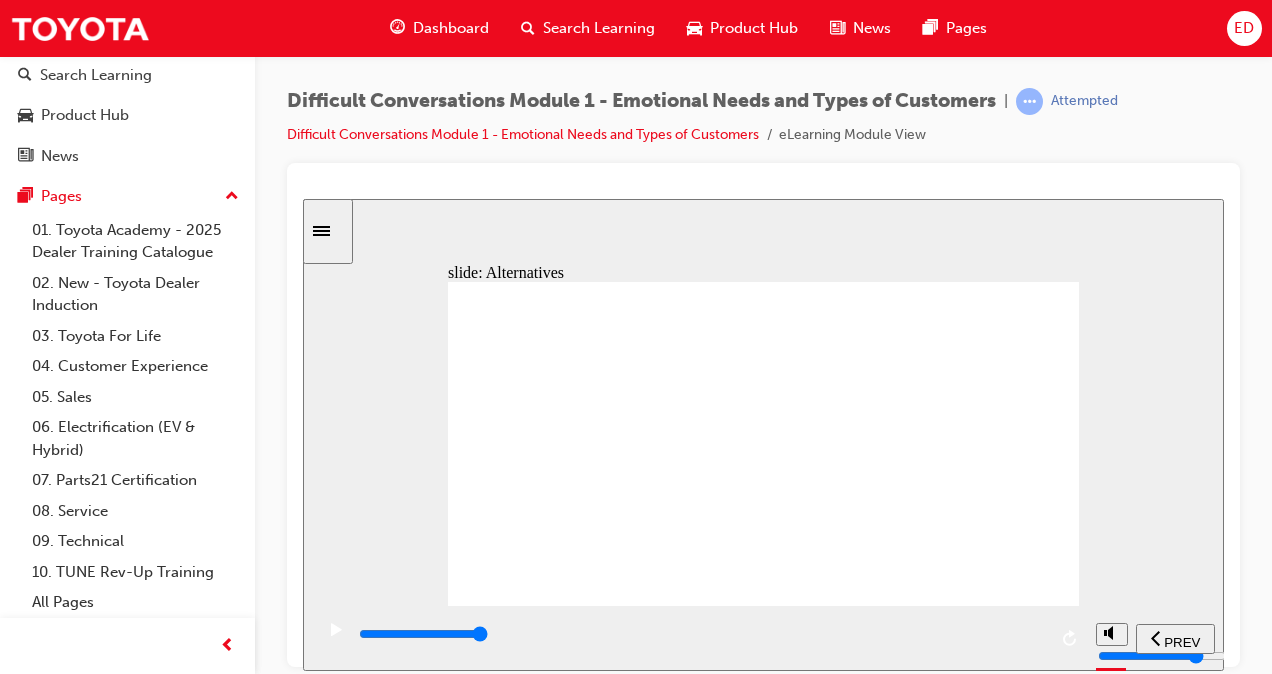 click on "slide: Alternatives
Framework of Guest Needs 0d5381 Rectangle 1 Rectangle 1 Multiply 1 Close Pentagon 2 Alternatives Why? How? Rectangle 1 How do I do that? Oval 4 conversation icon 1 avatar icon 2 Freeform 4 Freeform 3 cross out icon 1 Right Arrow 1 Oval 1 Oval 2 Oval 3 Definition “Omnichannel customer service is a customer experience strategy that creates connected and consistent customer interactions across channels.” Dan Levy, 2022, CX and marketing journalist alternative icon 1 alternative icon 1 If the Guest knows about  available options , the interaction will be smoother and constructive. Omnichannel  support strategies: Open and maintain consistent and smooth channels to offer Guests solutions: * allow Guest to opt in/out or change alternative icon 1 Offer small concessions and resolutions, otherwise problems may escalate and become difficult to manage. Group
text message icon 1 text messages Freeform 12 Freeform 13 Freeform 14 Freeform 10 Freeform 11 Freeform 16 Freeform 15 Group" at bounding box center (763, 434) 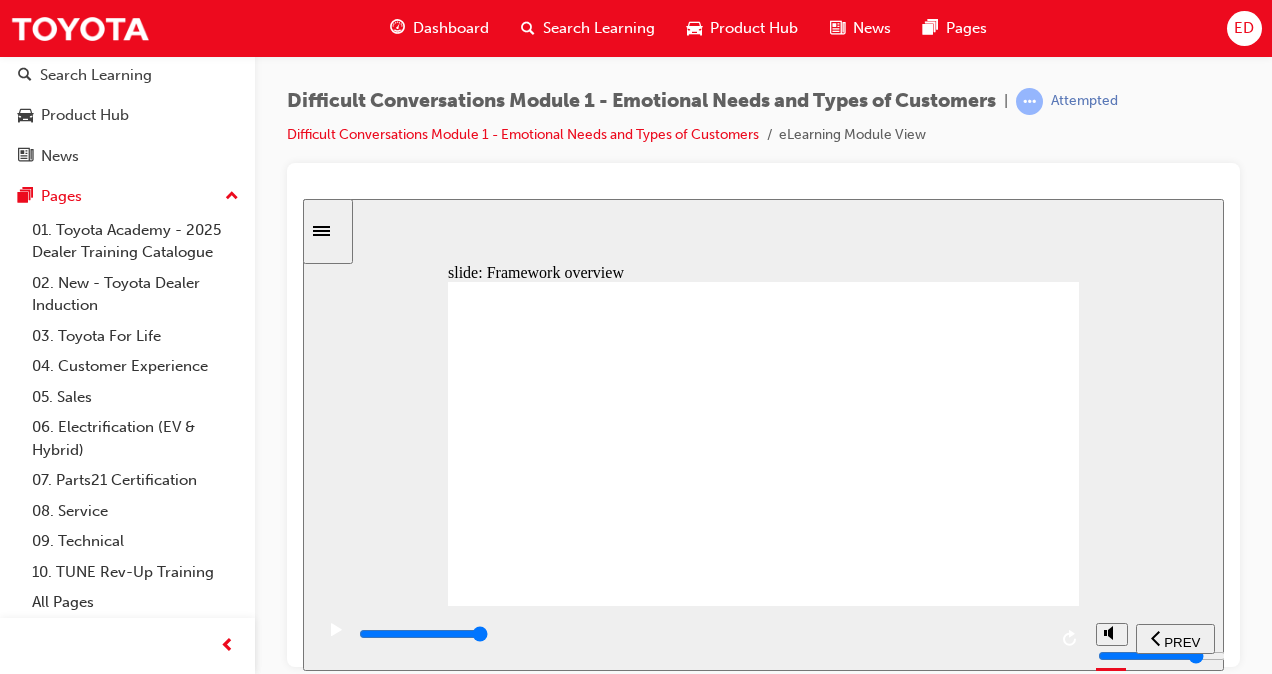 click 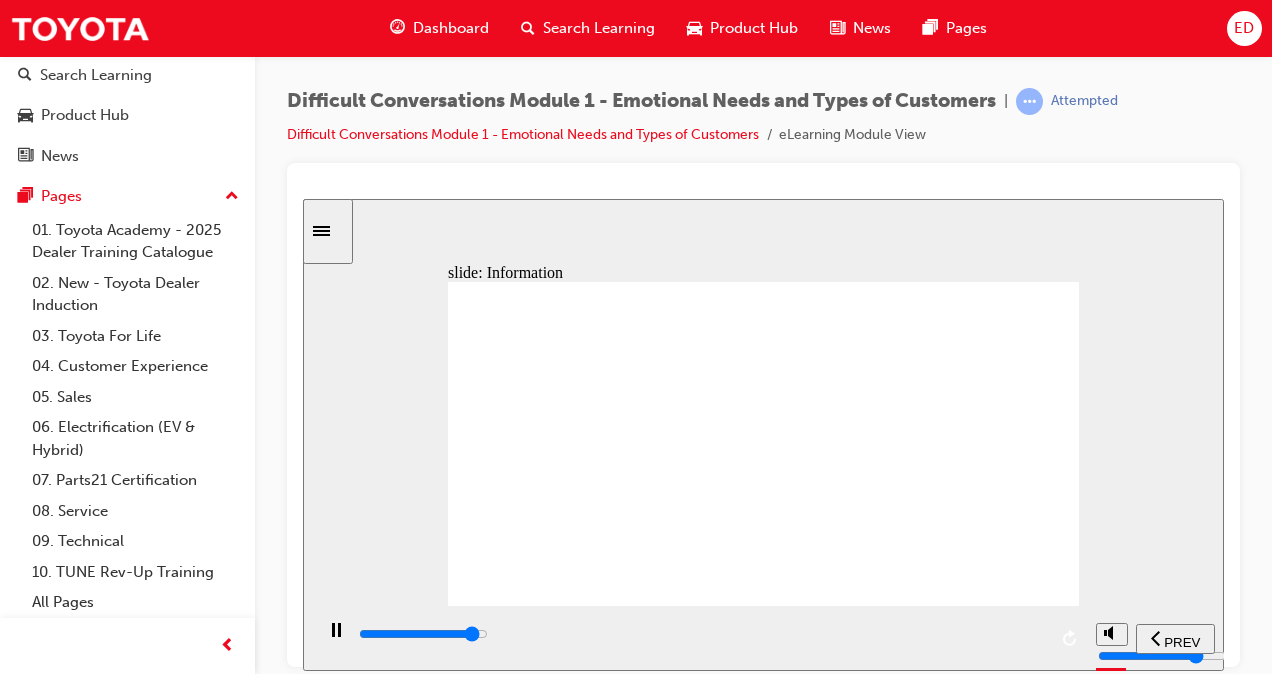 scroll, scrollTop: 52, scrollLeft: 0, axis: vertical 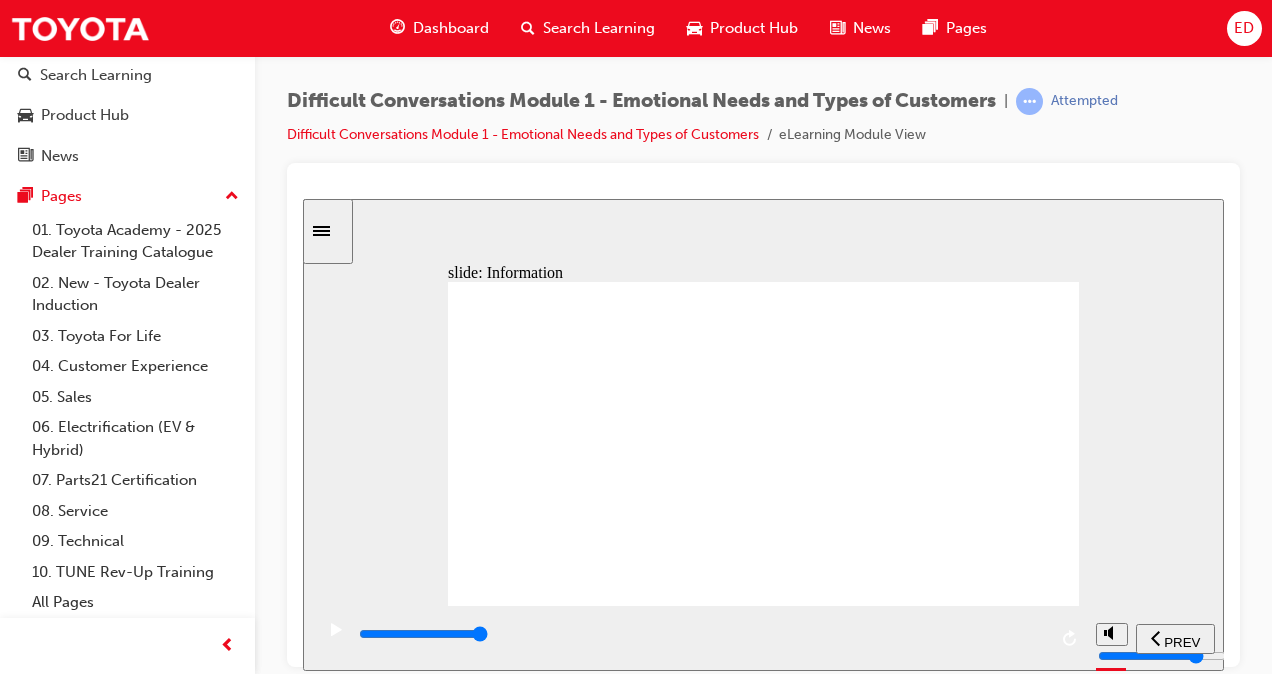 drag, startPoint x: 1182, startPoint y: 324, endPoint x: 1074, endPoint y: 363, distance: 114.82596 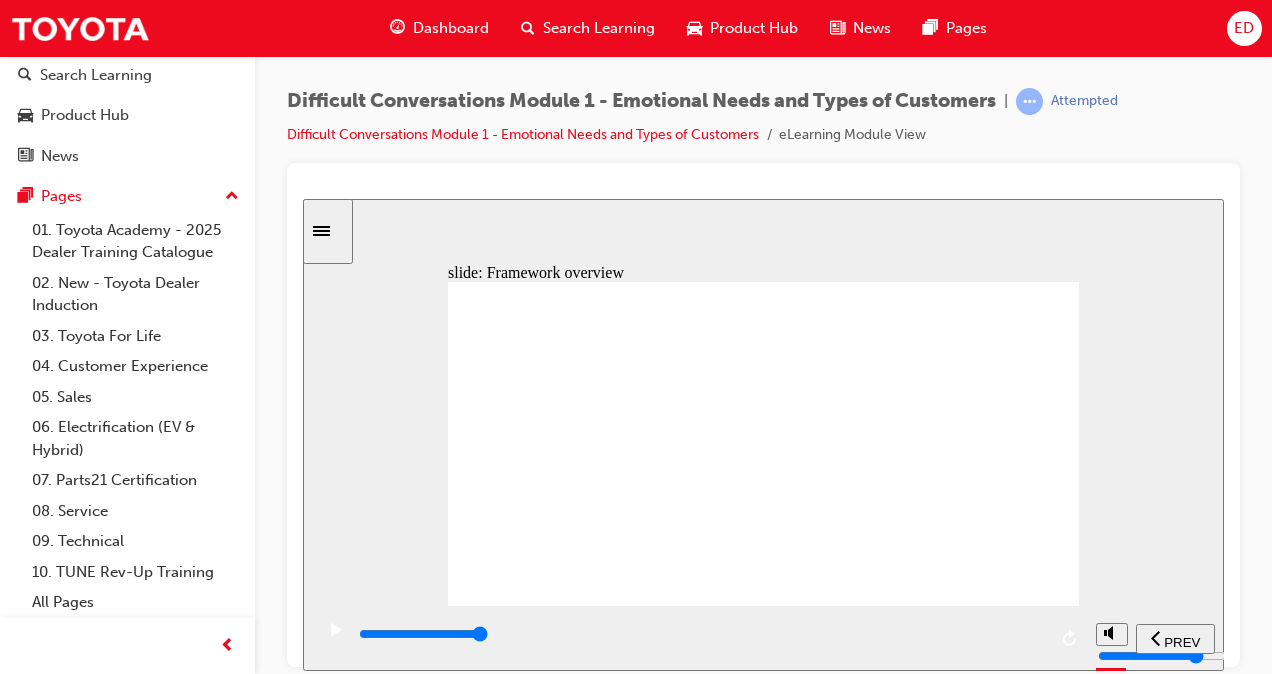 click on "slide: Framework overview
Framework of Guest Needs 7 main types  of Guests’ needs that are to be met when engaging with an organisation.	 Freeform Hotspot Freeform Hotspot tick icon 1 tick icon 1 Reference 7 common types of customer needs Freeform Hotspot tick icon 1 Time Friendliness friendly icon 1 time icon 1 Freeform 14 Freeform 13 Freeform 9 Freeform 12 Freeform 11 Freeform 10 Freeform Hotspot tick icon 1 empathy icon 1 Freeform 6 Freeform 2 Freeform 1 Freeform 5 Freeform 3 Freeform 4 information icon 1 Freeform 8 Freeform 7 Empathy Information Freeform Hotspot Freeform Hotspot tick icon 1 Freeform Hotspot tick icon 1 tick icon 1 Fairness Alternatives scale icon 1 alternative icon 1 Control control icon 1 Freeform 21 Freeform 20 Freeform 19 Freeform 18 Freeform 15 Freeform 17 Freeform 16 Continue Click each type to learn more Oval 1 Oval 1 Oval 1 Oval 1 Oval 1 Oval 1 Oval 1 Friendliness Empathy Fairness Control Alternatives Inormation Time Framework o Guest Needs 7 main types" at bounding box center (763, 434) 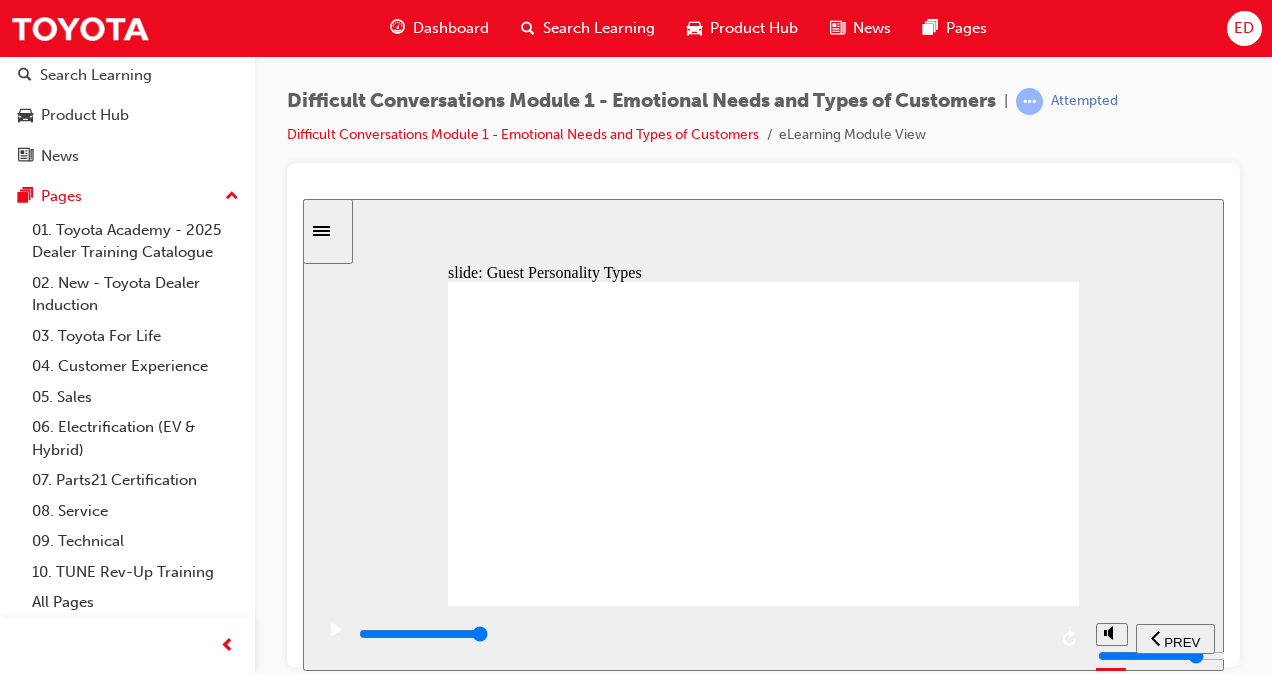 click on "slide: Guest Personality Types
Guest Personality Types By being aware of different personality types and the behaviours of Guests, we are going to  put ourselves into a better position  to deal with difficult conversations. Continue Guest Personality Types Continue By being aware o dierent personality types and the behaviours o Guests, we are going to  put ourselves into a better position  to deal with dicult conversations. Back to top
PREV NEXT
SUBMIT
Menu
Introduction visited" at bounding box center [763, 434] 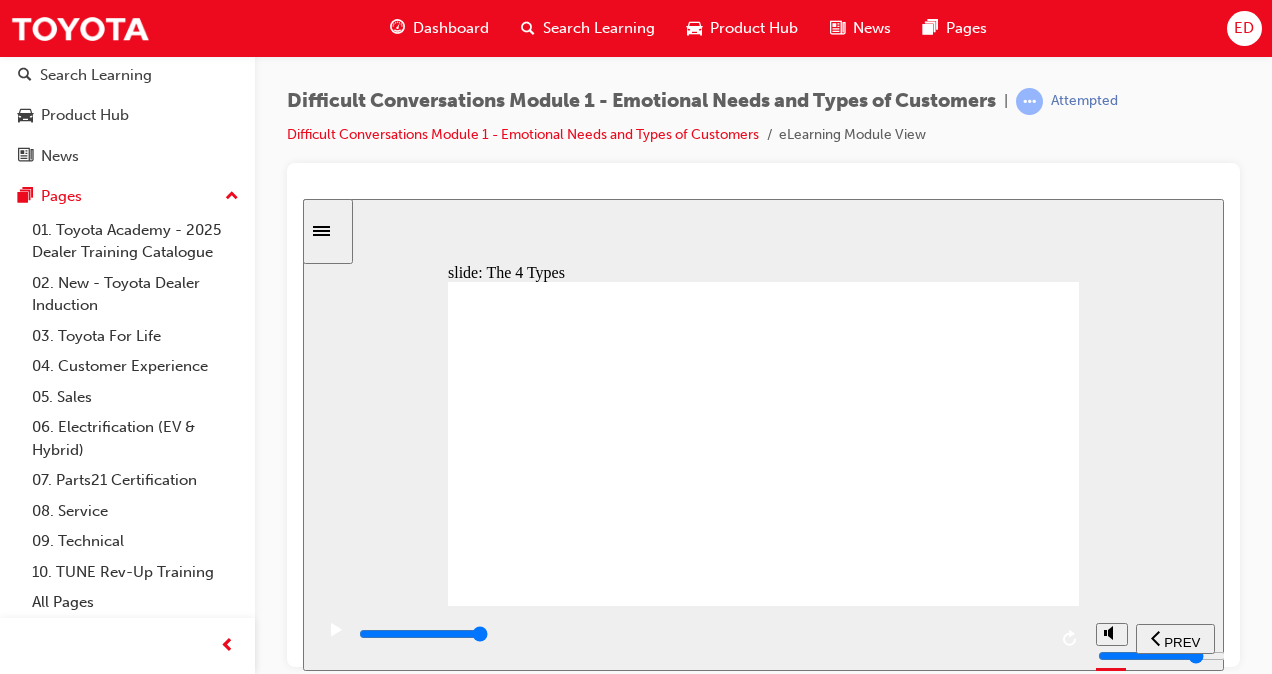 drag, startPoint x: 1130, startPoint y: 249, endPoint x: 935, endPoint y: 289, distance: 199.06029 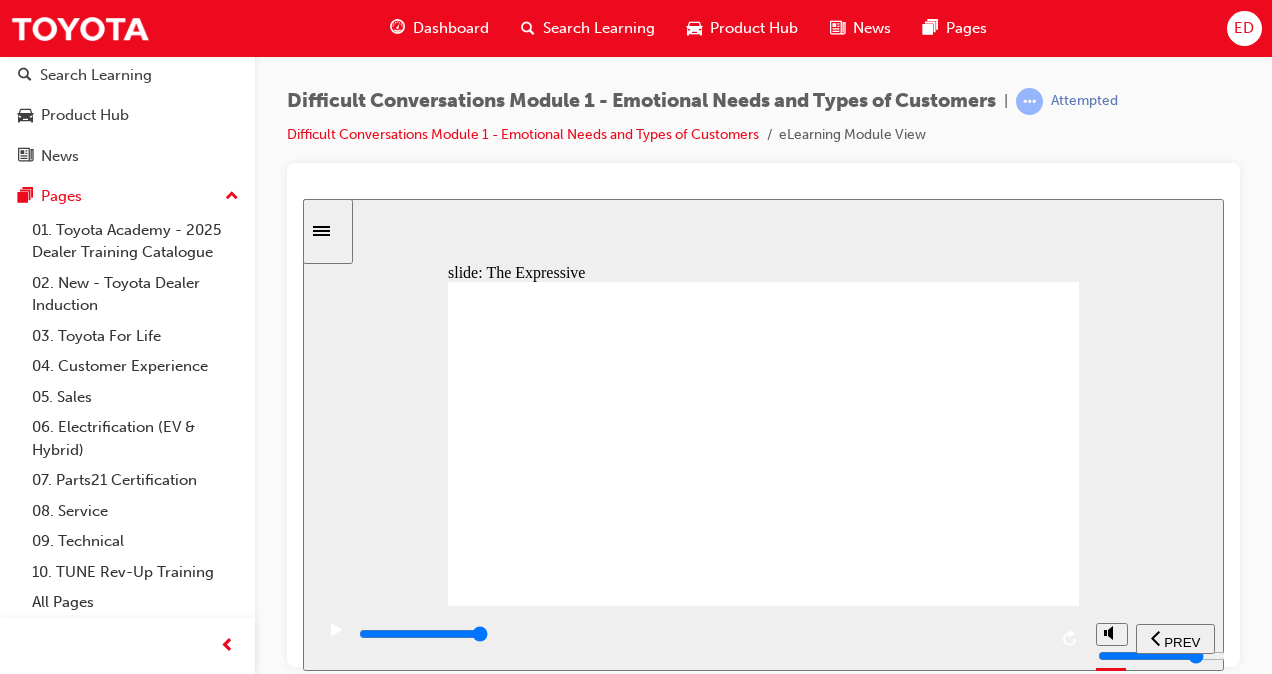 click on "slide: The Expressive
5cc09c Rectangle 1 Rectangle 1 Multiply 1 Close speech icon 1 Freeform 40 Freeform 39 Freeform 38 Freeform 37 The Expressive About Benchmark phrases Rectangle 1 speech icon 1 Freeform 41 Freeform 42 Freeform 43 Freeform 44 Want to talk about   their perspective  on the situation and offer  their opinion . Note These perspectives may not always be based on facts, but they are important to the Guest. speech icon 1 Freeform 45 Freeform 46 Freeform 47 Freeform 48 Give  priority to relationships  they are building in an honest manner. Value the welfare of others as they are aware their decisions may affect others. speech icon 1 Freeform 49 Freeform 50 Freeform 51 Freeform 52 conversation icon 1 conversation icon 1 conversation icon 1 Engage in storytelling relevant to the subject at hand. Build relationships by sharing stories and anecdotes. Use stories to expose possible issues and create an ‘emotional’ connection. Tend to make decisions around emotional connections. Freeform 57" at bounding box center (763, 434) 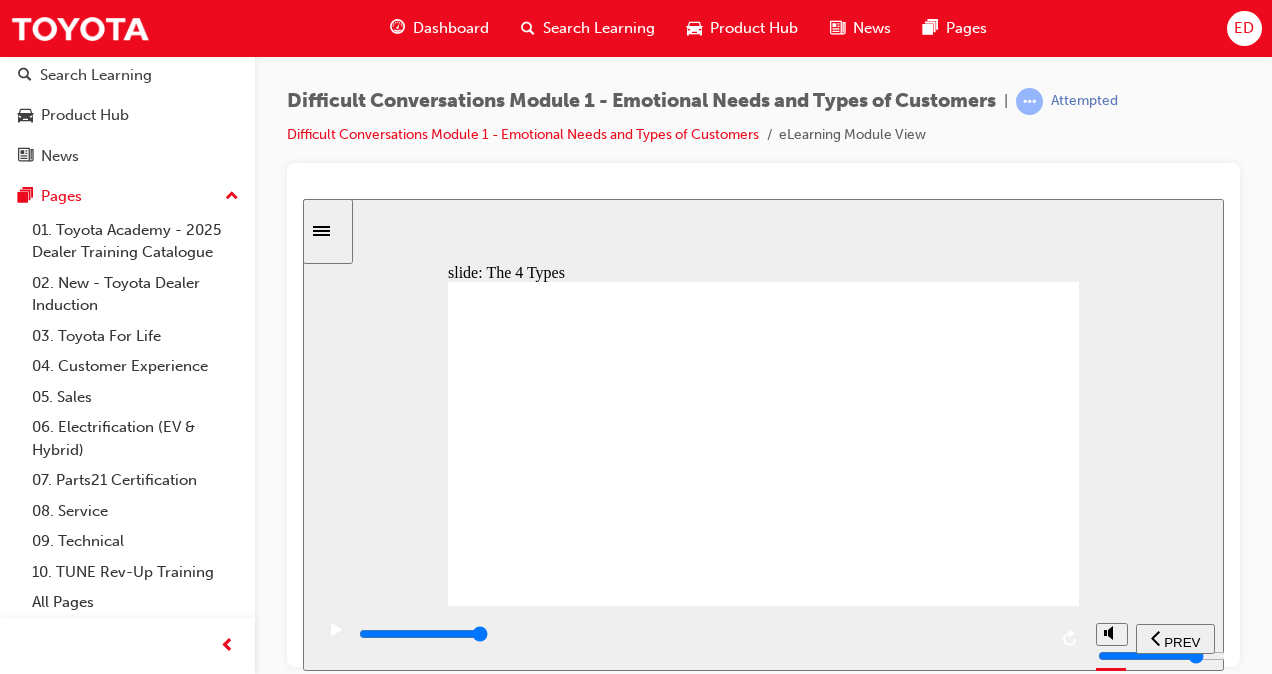click 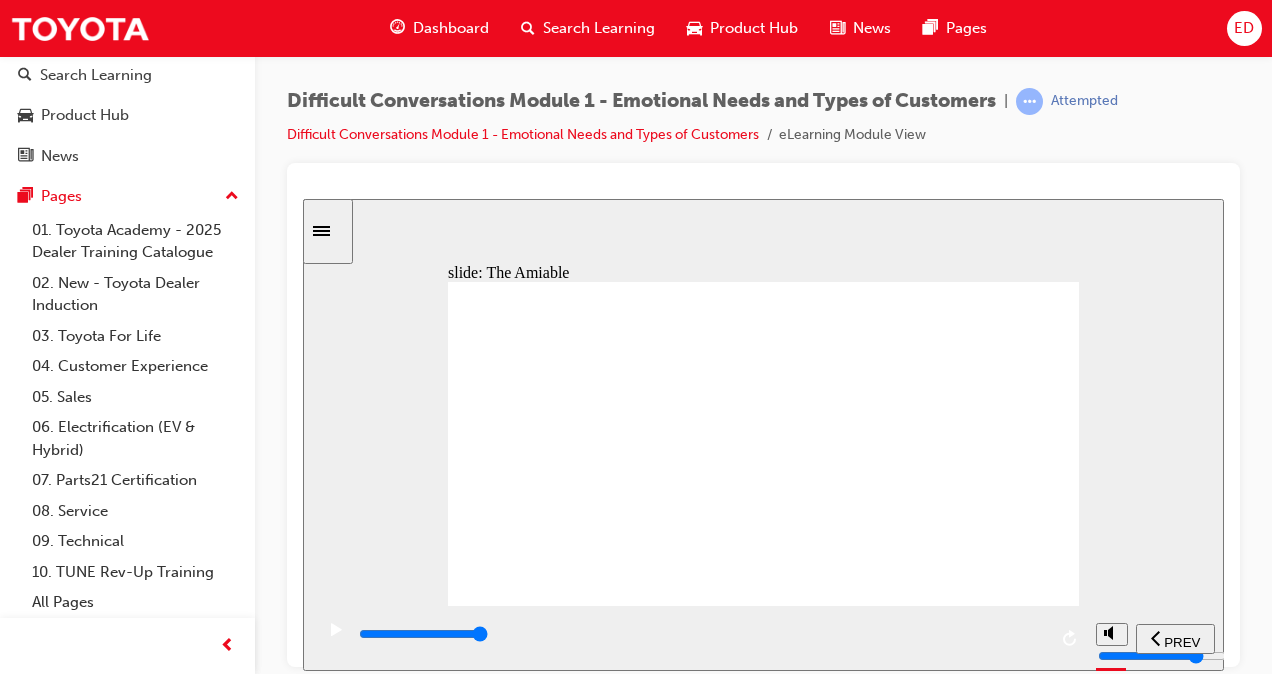 click on "slide: The Amiable
57c7d8 Rectangle 1 Rectangle 1 Multiply 1 Close The Amiable handshake icon 1 Freeform 18 Freeform 17 Freeform 13 Freeform 14 Freeform 15 Freeform 16 About Benchmark phrases Rectangle 1 Are normally  respectful, trustworthy and social. handshake icon 1 Freeform 19 Freeform 20 Freeform 24 Freeform 23 Freeform 22 Freeform 21 Value  building rapport and trust  with people they interact with. handshake icon 1 Freeform 25 Freeform 26 Freeform 30 Freeform 29 Freeform 28 Freeform 27 Have  set expectations  and prefer to deal with people who are willing to meet these. handshake icon 1 Freeform 31 Freeform 32 Freeform 36 Freeform 35 Freeform 34 Freeform 33 Decisions are based around  relationships  (not always around facts). handshake icon 1 Freeform 37 Freeform 38 Freeform 42 Freeform 41 Freeform 40 Freeform 39 conversation icon 1 conversation icon 1 conversation icon 1 conversation icon 1 Address their needs with honest answers. Build continued rapport and leave good impressions. About" at bounding box center [763, 434] 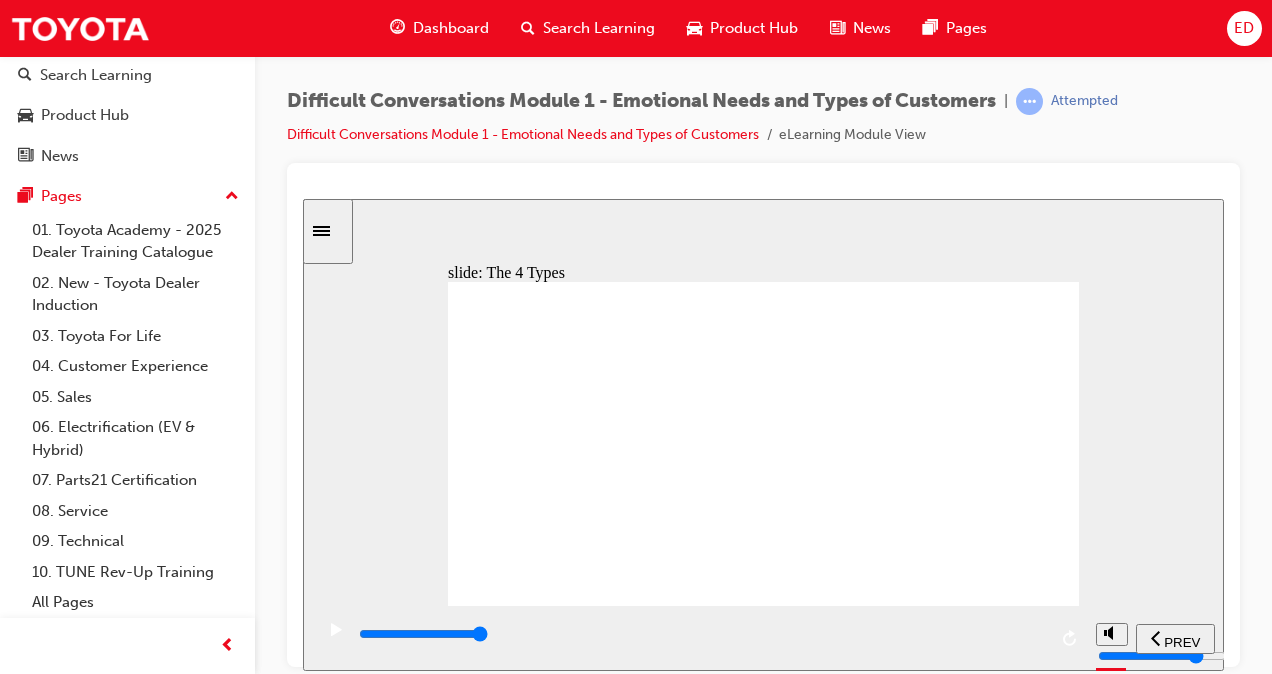 click 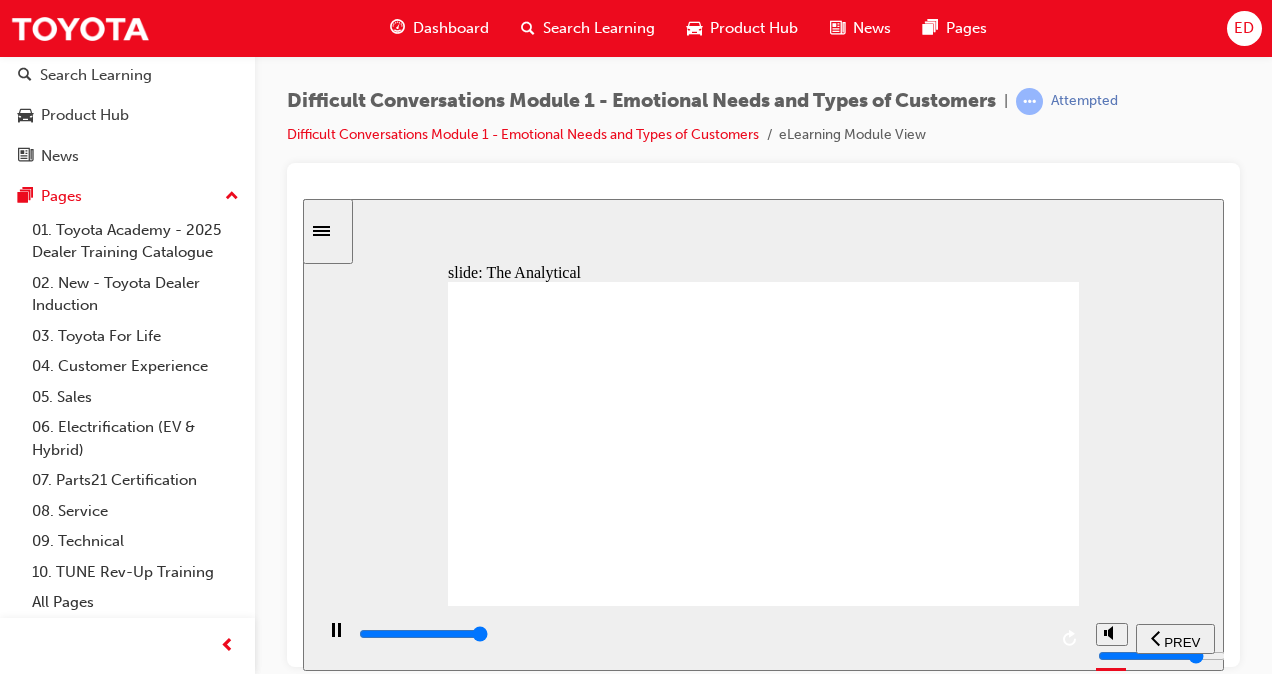 type on "64000" 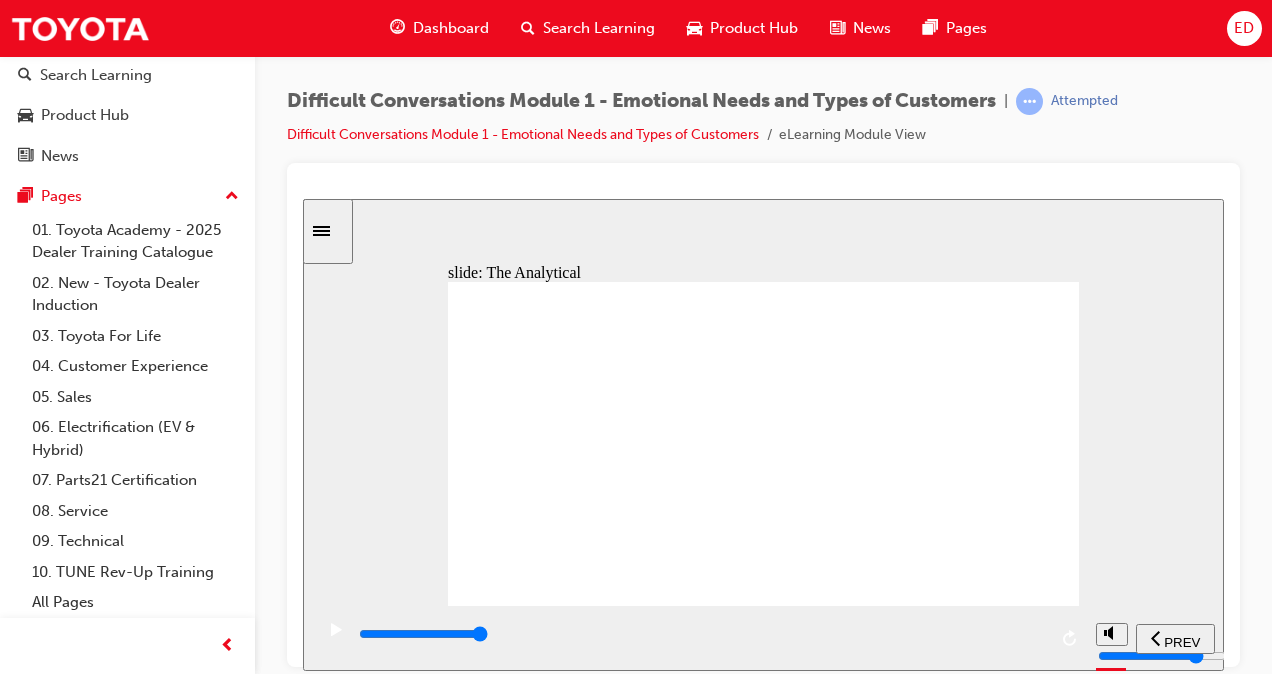 drag, startPoint x: 1138, startPoint y: 295, endPoint x: 1118, endPoint y: 302, distance: 21.189621 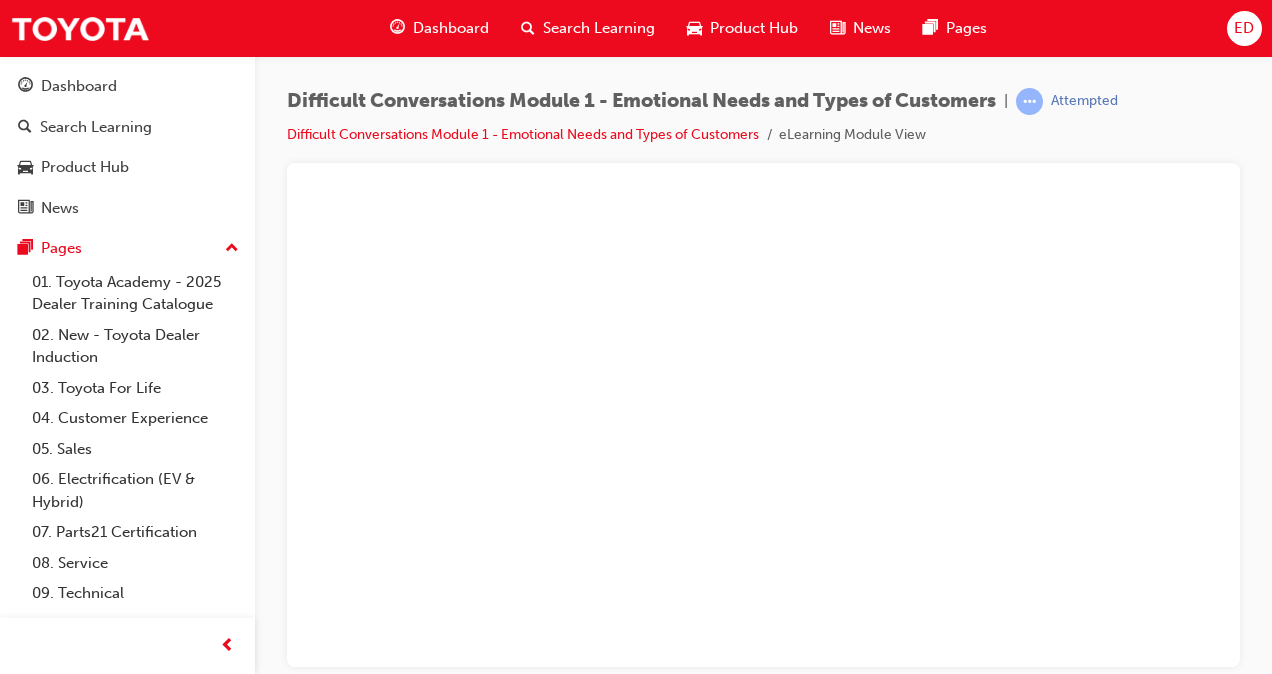 scroll, scrollTop: 0, scrollLeft: 0, axis: both 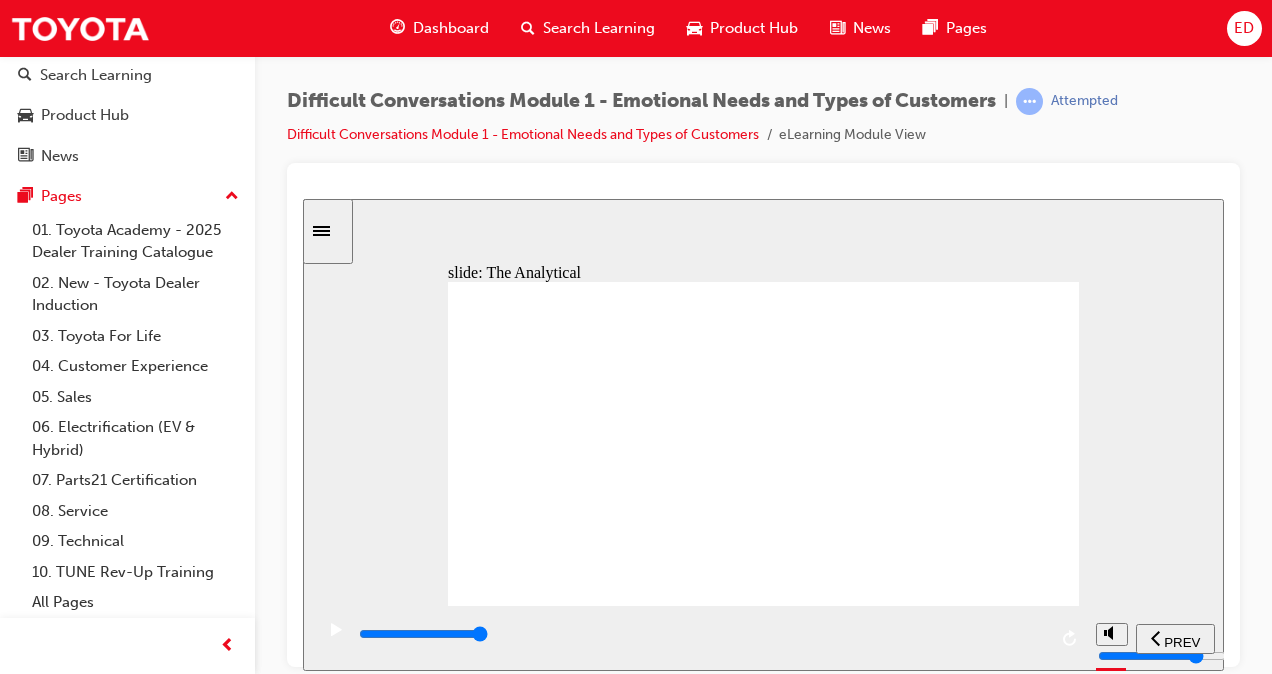 drag, startPoint x: 1142, startPoint y: 450, endPoint x: 1120, endPoint y: 419, distance: 38.013157 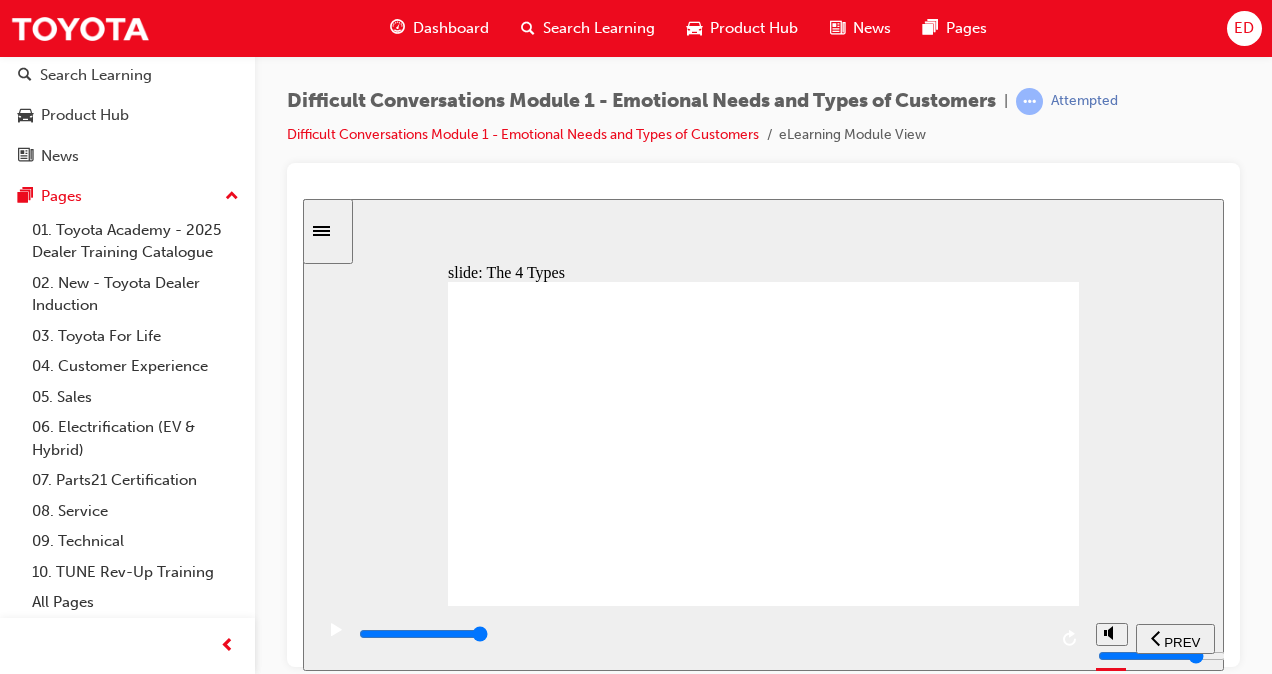 click 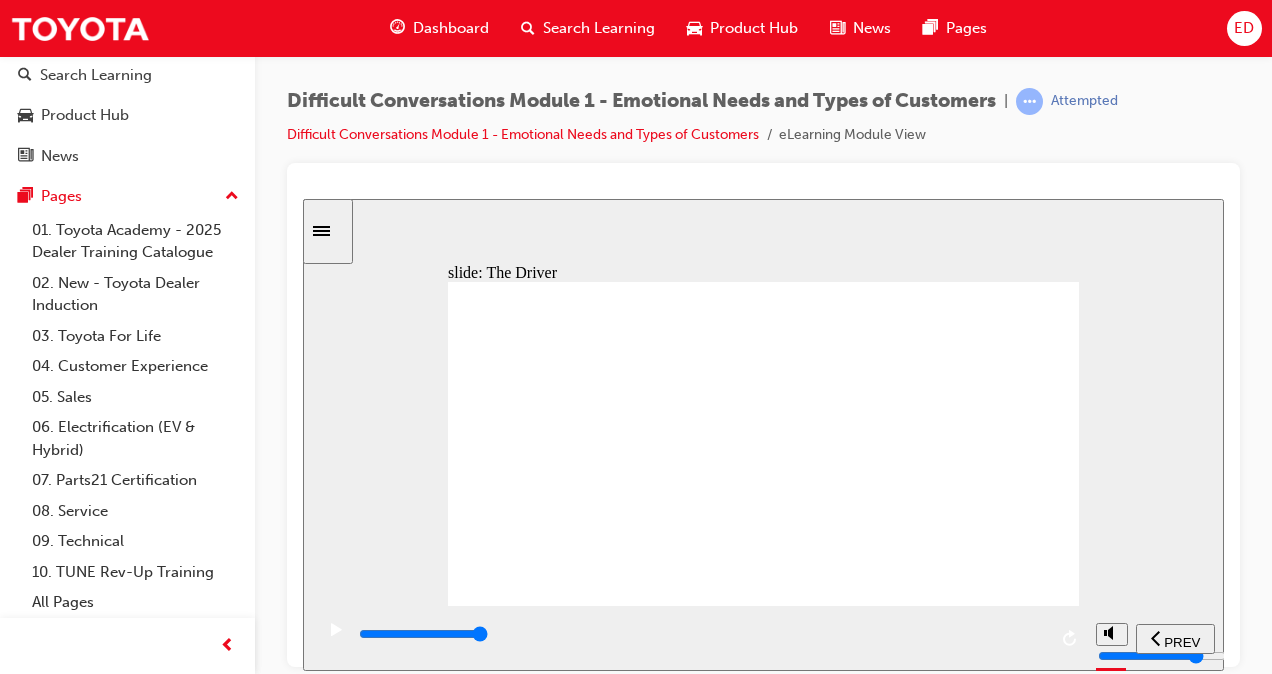 click on "slide: The Driver
Rectangle 1 Rectangle 1 Multiply 1 Close STEERING WHEEL icon 1 Freeform 1 Freeform 2 The Driver About Benchmark phrases Rectangle 1 Wants to  manipulate and drive the narrative  of the situation. STEERING WHEEL icon 1 Freeform 11 Freeform 12 Tend to be  opinionated  and  ego-centric  and want to be the  centre of attention. STEERING WHEEL icon 1 Freeform 9 Freeform 10 They want things done in the  most efficient and accurate way  possible. STEERING WHEEL icon 1 Freeform 7 Freeform 8 Note This can be misinterpreted as rude but remember that these Guests are goal-orientated and want immediate answers. They value  competent  and  well-prepared  people. STEERING WHEEL icon 1 Freeform 5 Freeform 6 Benchmark phrases The would  make a decision quickly  – and expect the same from you! STEERING WHEEL icon 1 Freeform 3 Freeform 4 conversation icon 1 conversation icon 1 conversation icon 1 conversation icon 1 Get to the  point quickly. Keep the integrity of information intact. The Driver" at bounding box center [763, 434] 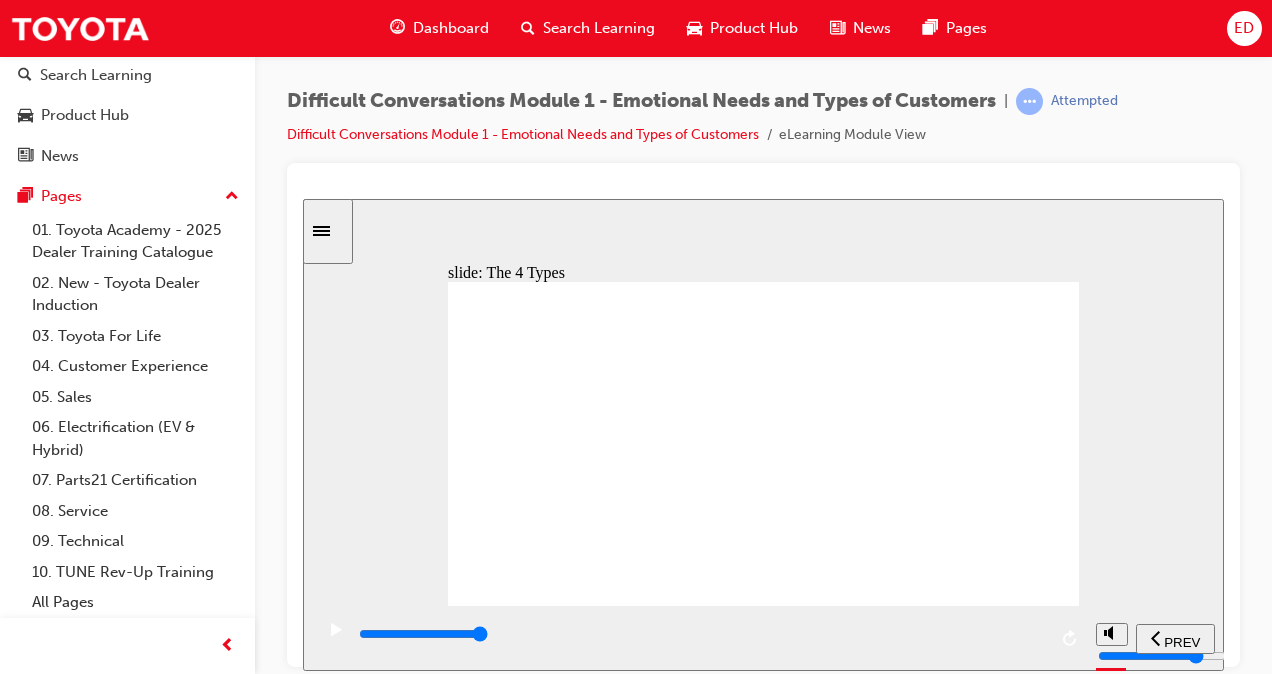 click 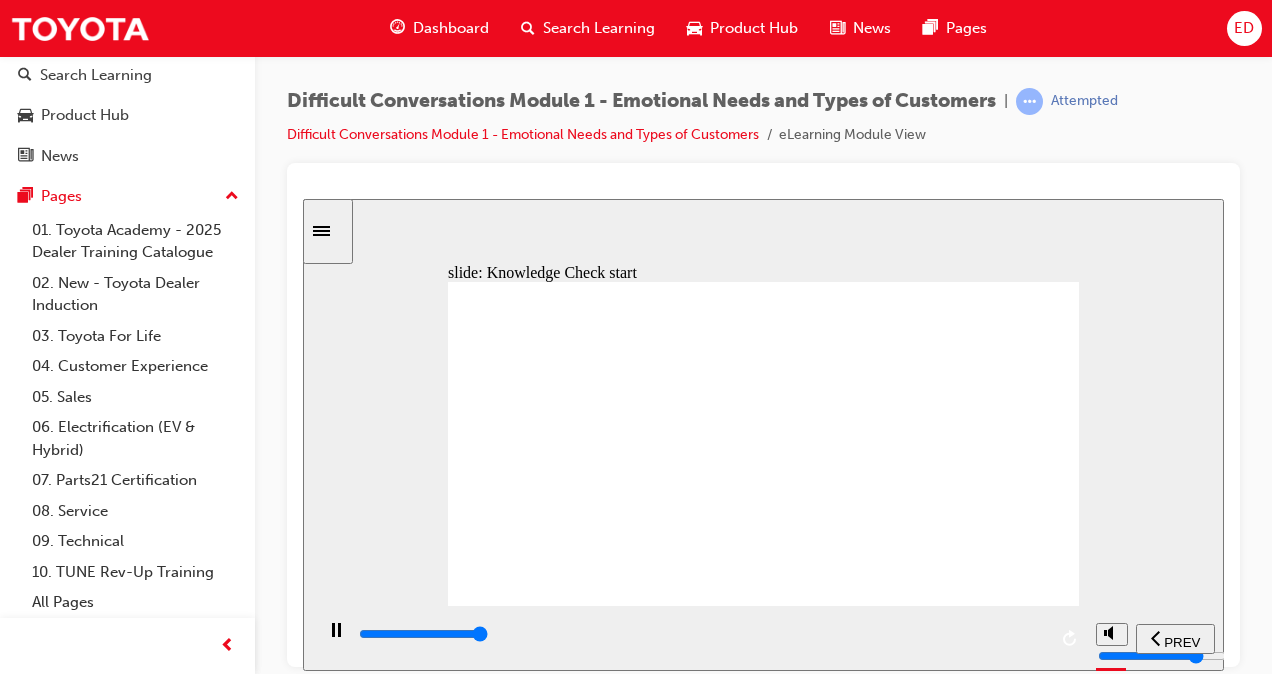 type on "11600" 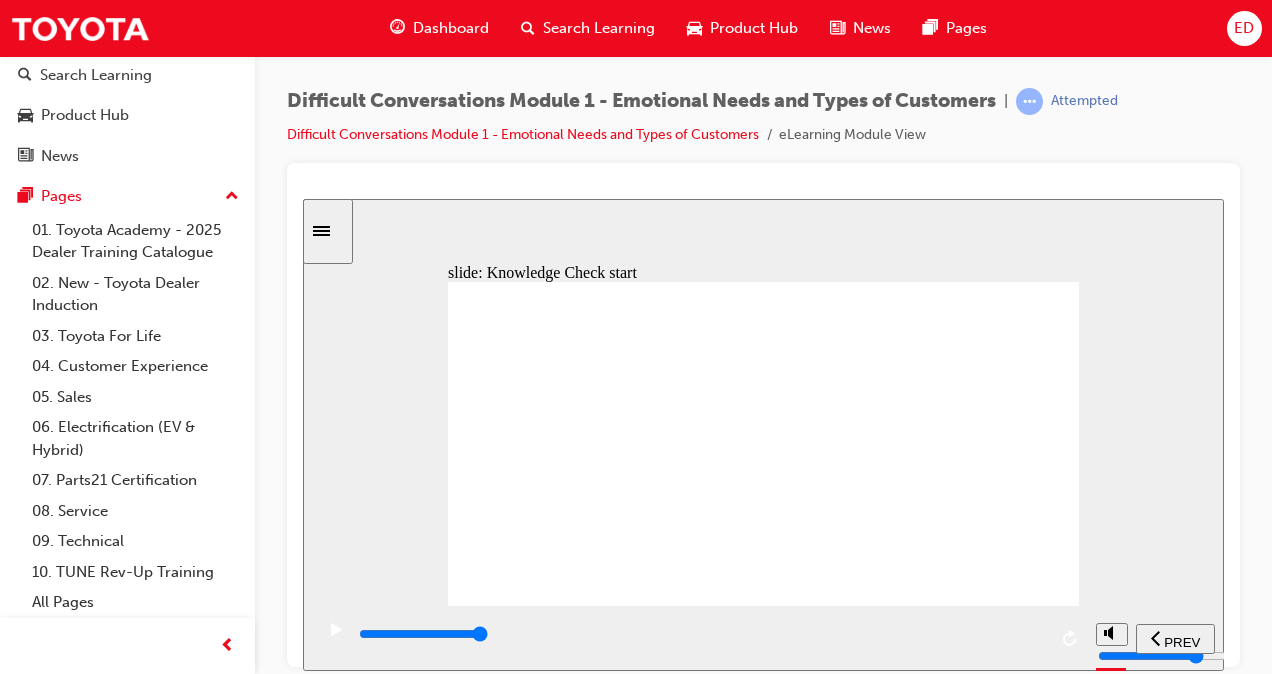 click 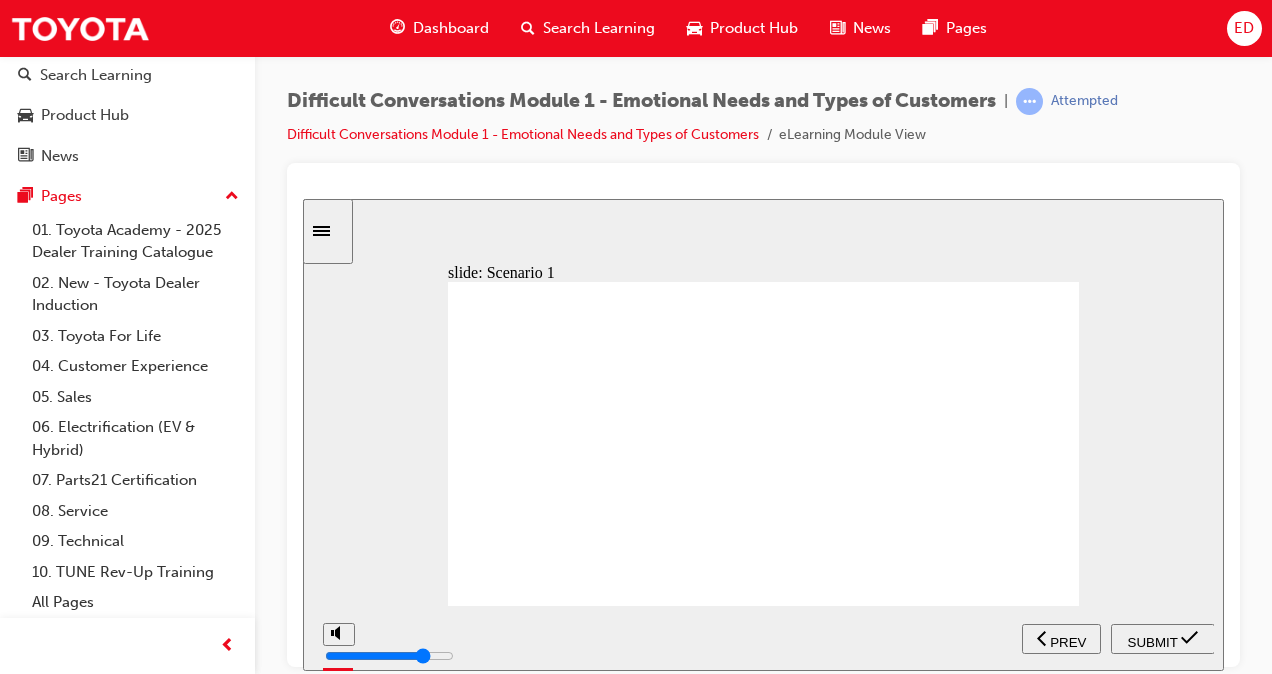 click on "slide: Scenario 1
Knowledge Check – Scenario 1/4 Rectangle 1 Rectangle 2 [NAME] approaches you directly, without being asked if they need help. He bypasses any friendly greeting and small talk by using short, direct language, “I want to know the best trade-in price for my 2003 Hilux. I want to upgrade to a new model.” [NAME]’s approach is stern and direct but not intimidating. He may come across as rude but approach him with an open mind and no judgement. You do not know the accurate trade-in price for a 2003 Hilux under dealership accepted pricing. At this point you need to verify the price so that you can answer all questions efficiently and accurately. Which type of Guest do you think [NAME] is? The Analytical The Amiable The Driver The Expressive The Analytical:  They take their time in responding.They ask questions about the vehicle and compare information. The Amiable: They are familiar with the brand and/or people. They come across as friendly and willing to please others. The Driver:  Click" at bounding box center (763, 434) 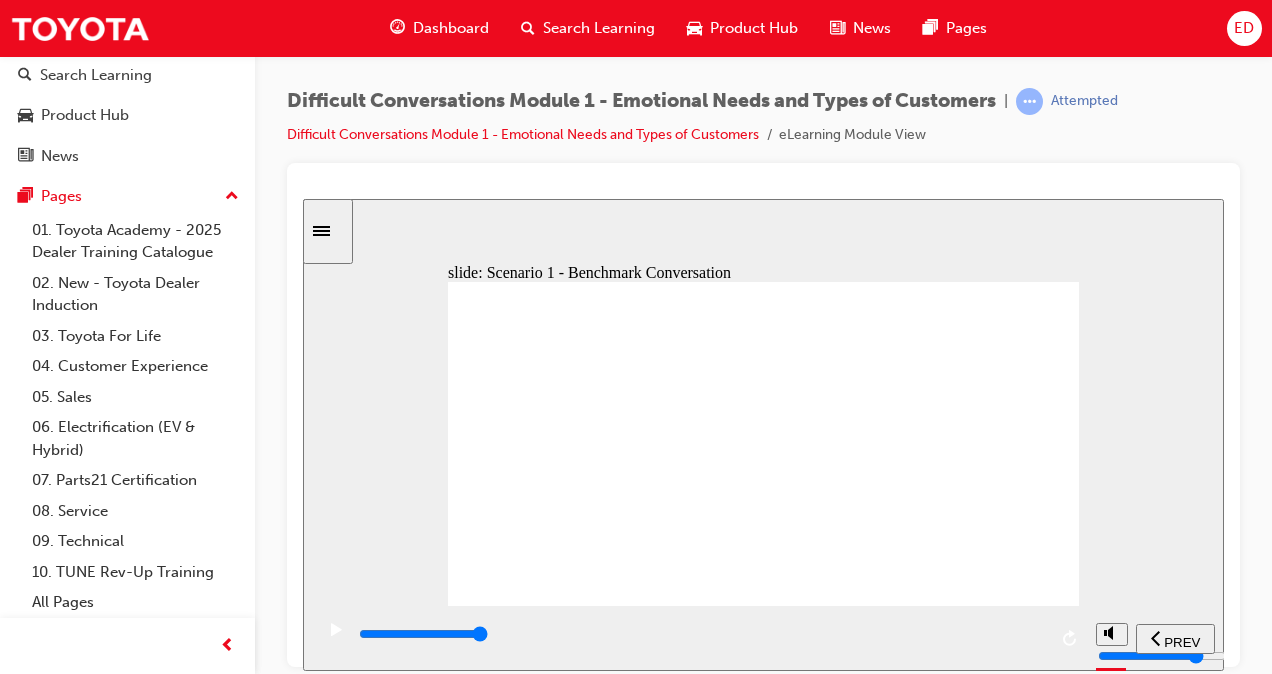 drag, startPoint x: 1191, startPoint y: 259, endPoint x: 1040, endPoint y: 319, distance: 162.48384 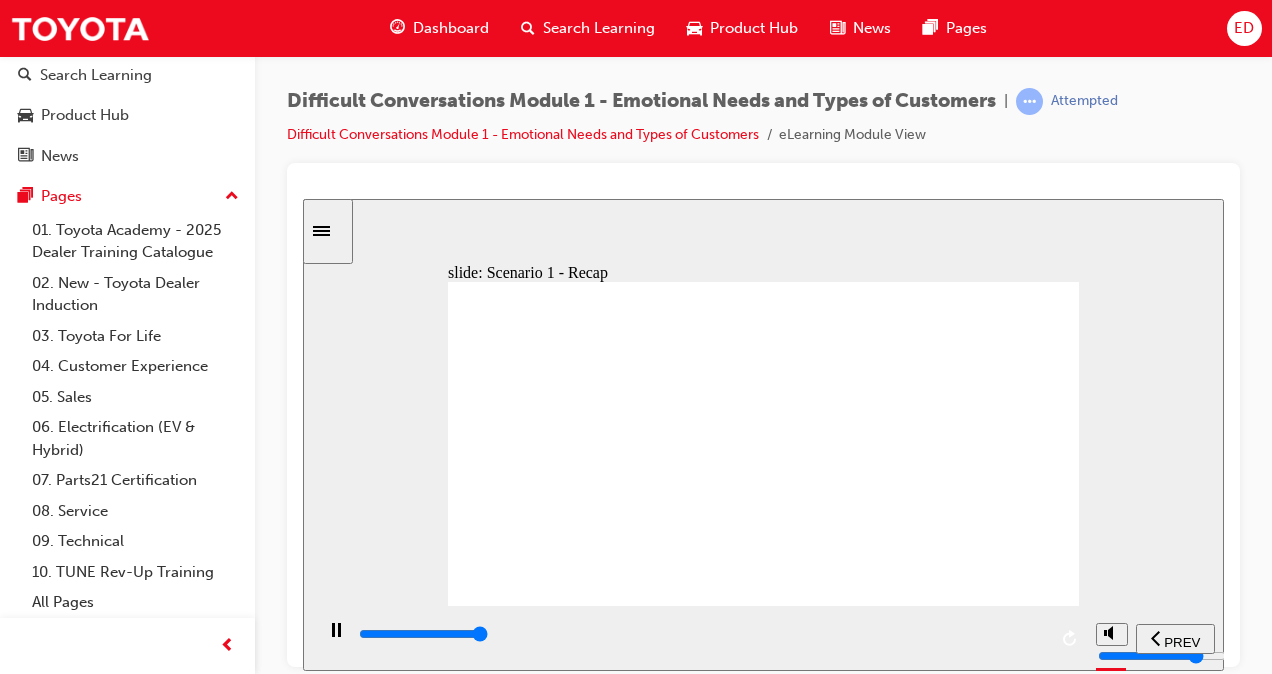 type on "41500" 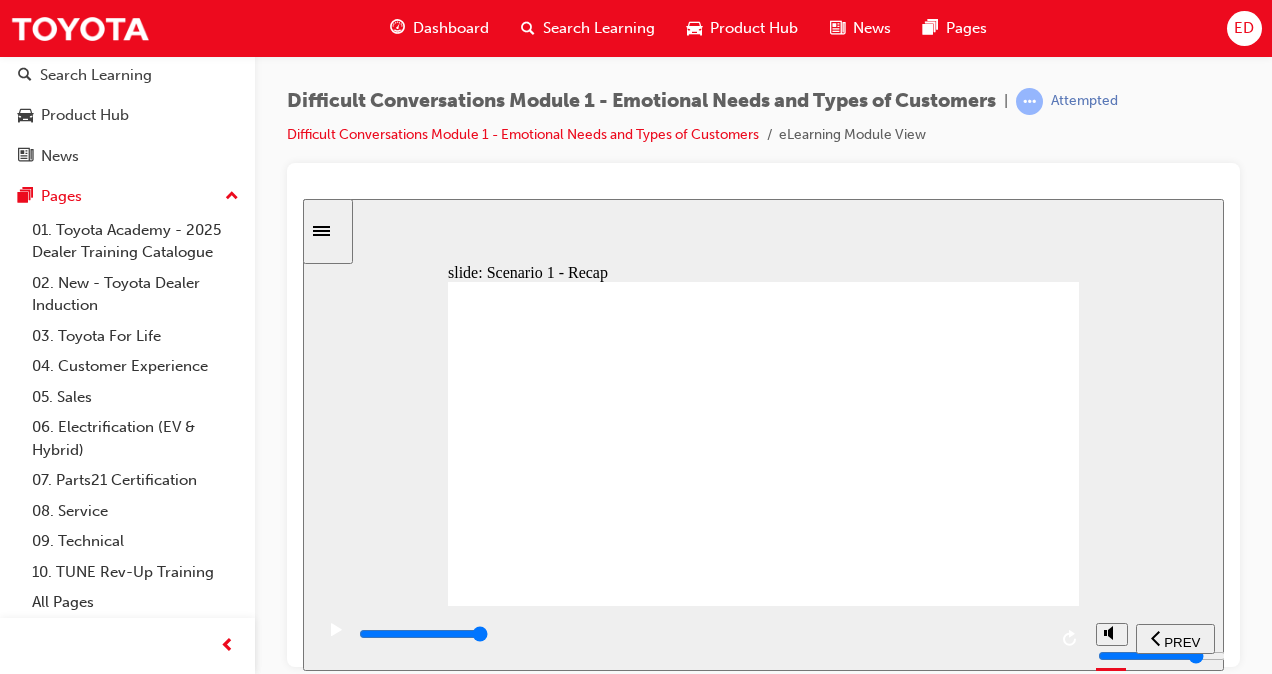 click on "slide: Scenario 1 - Recap
The Driver – Benchmark Conversation Got it Rectangle 1 Recap  -  Remember the Driver’s benchmark phrases: How long  will this take? I  don’t  want to know about… What’s the bottom line to this discussion? I  just  want to know… Do not add unnecessary information and  get straight to the point. If you require further information,  ask directly for the information . For example, “How many kilometres are on the vehicle?” not, “So, how long have you had the vehicle?” or “When are you thinking of buying?” Even though these questions do relate to sales, they are not important for this situation. If the Guest does eventually ask about other information, then that would be the opportunity to ask. The Driver – Benchmark Conversation Got it How long  will  this take? I  just  want   to know… I  don’t  want to   know about… What’s the bottom  line to this  discussion? Recap  -  Remember the Driver’s benchmark phrases: ." at bounding box center (763, 434) 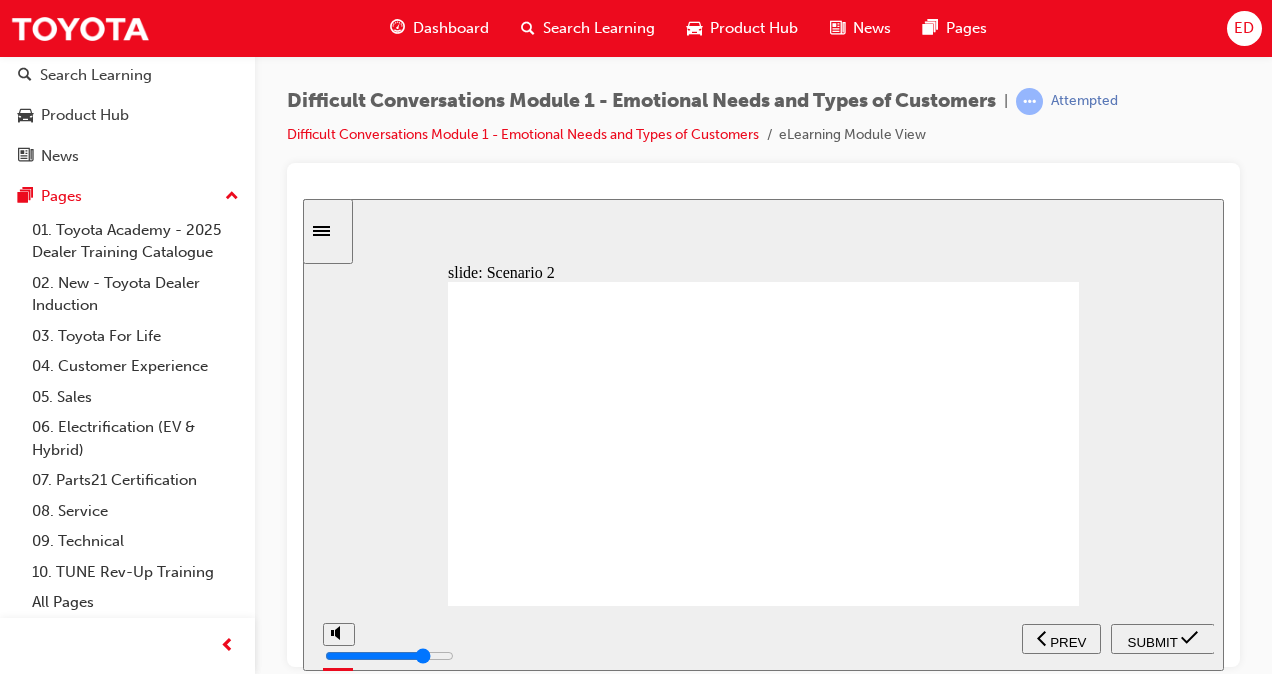 click on "slide: Scenario 2
Knowledge Check – Scenario 2/4 Rectangle 1 Rectangle 2 You observe [NAME] circling a new model on the showroom. She is examining the 2022 Corolla Hatch Hybrid by looking through the windows and looking at the mechanical details of the vehicle. You approach her in a polite and professional manner: “Good morning. My name is […], would you like any help today?” [NAME] pulls out her phone to access some notes and information that she has captured beforehand. She has obviously done her homework to understand the vehicle, and seems to be now in need to confirm information and learn more about this specific vehicle. Which type of Guest do you think [NAME] is? The Analytical The Amiable The Driver The Expressive The Analytical:  They take their time in responding.They ask questions about the vehicle and compare information. The Amiable: They are familiar with the brand and/or people. They come across as friendly and willing to please others. The Driver:  The Expressive: Click  Submit" at bounding box center [763, 434] 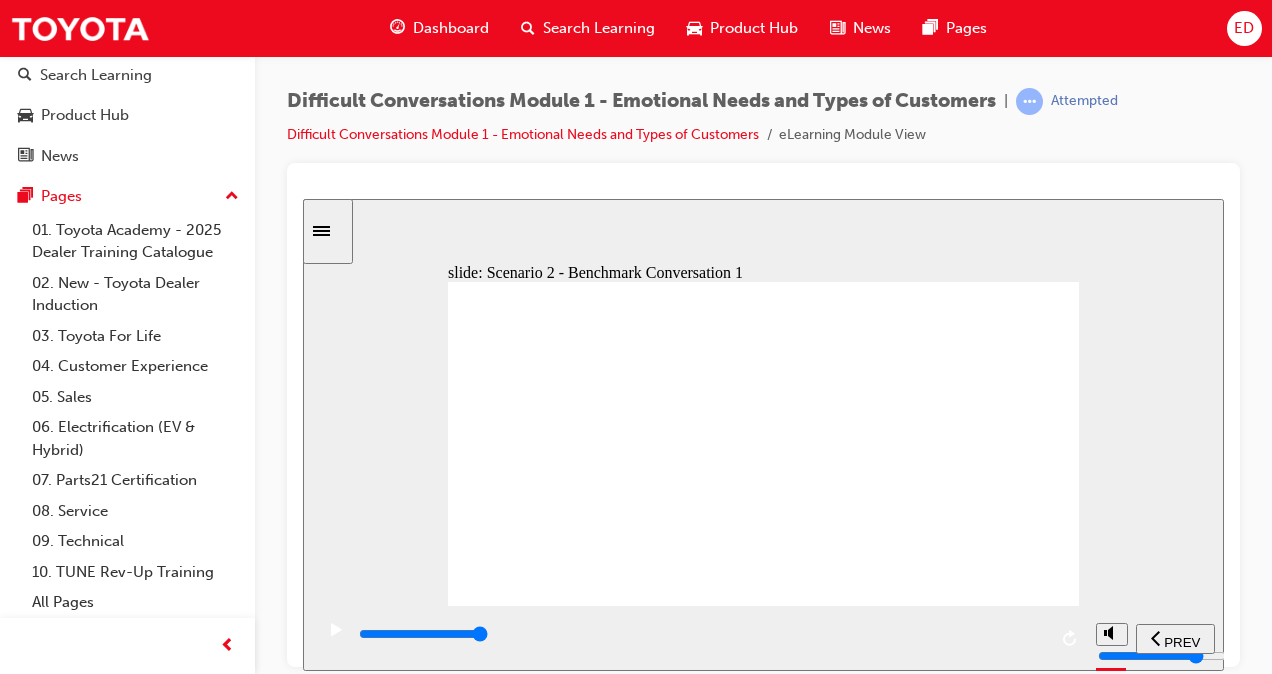 drag, startPoint x: 1146, startPoint y: 300, endPoint x: 1022, endPoint y: 361, distance: 138.1919 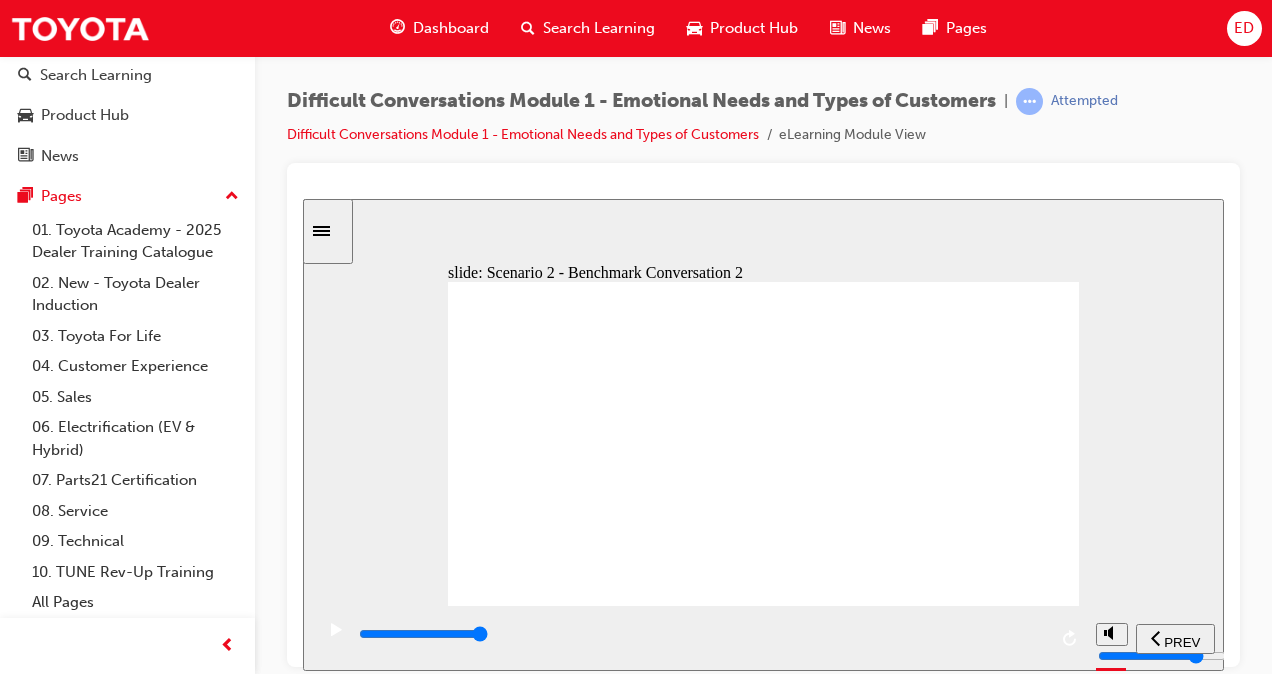 click 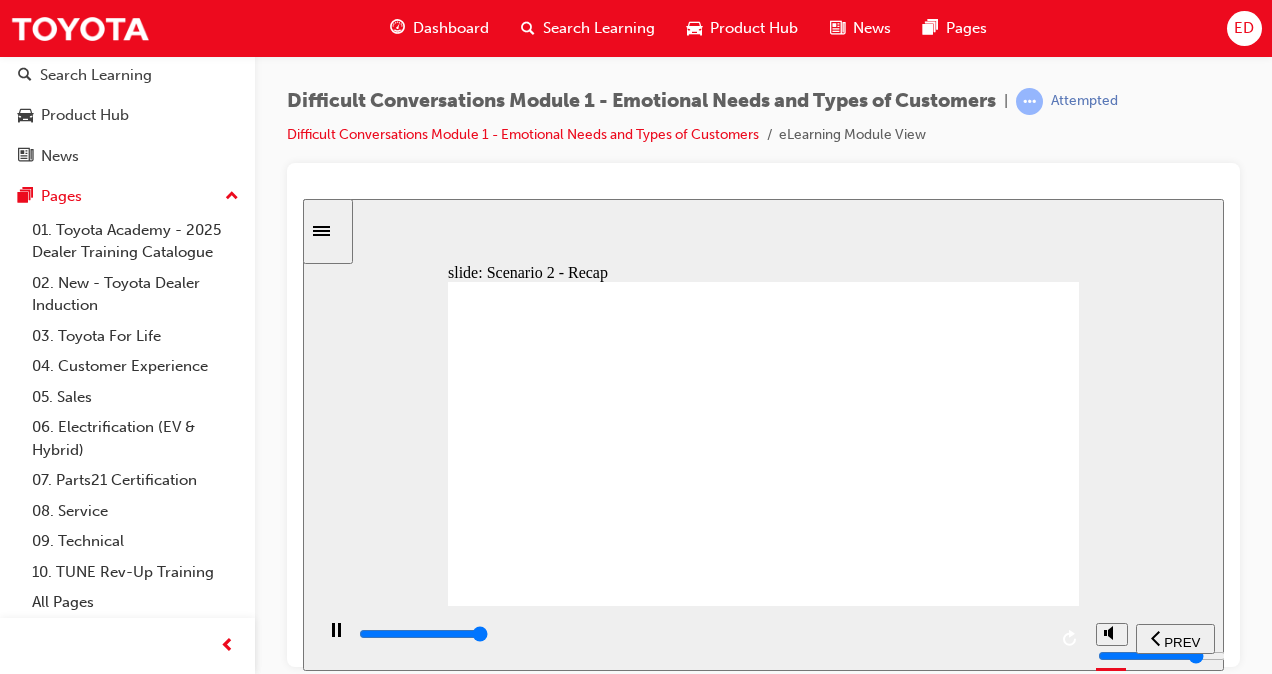 type on "56000" 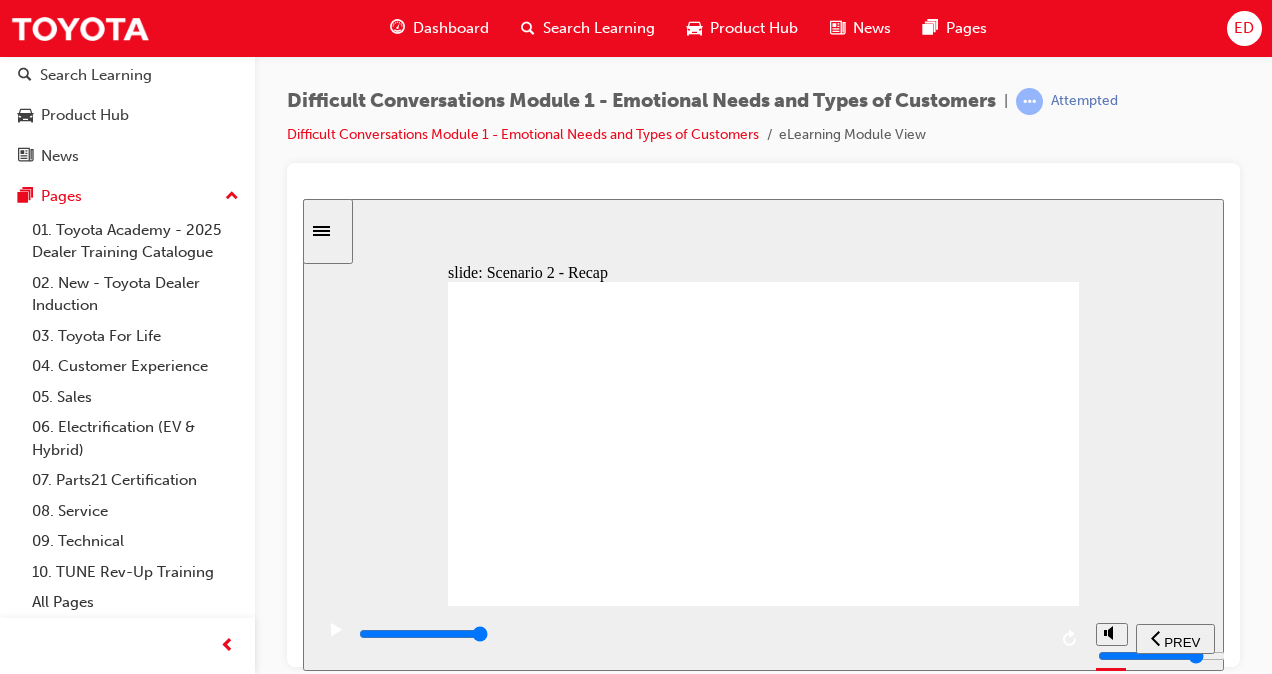 click on "slide: Scenario 2 - Recap
The Analytical – Benchmark Conversation Got it Rectangle 1 Recap  -  Remember the Analytical’s benchmark phrases: I have had a  read of the brochure. I have  done a little research  but I just need to check on… I have a  specific idea  of what I want. Can I have a  think about  that? I have looked  at  other options . I understand that this vehicle may  not have some specs . The best option is  not to guess or misrepresent information . Stick with the selling points of Toyota and  use a comparison chart  to simply explain the differences.  Take your time and explain to the Guest as much  accurate information  as possible.  Examine relevant and comparable information on the vehicles that the Guest has  in mind and use this opportunity to  highlight what Toyota is able to offer . By demonstrating your ability to dissect information, you are showing this type of Guest that  you take their research  and concerns on a matter seriously and willing to  go the extra mile   . ." at bounding box center (763, 434) 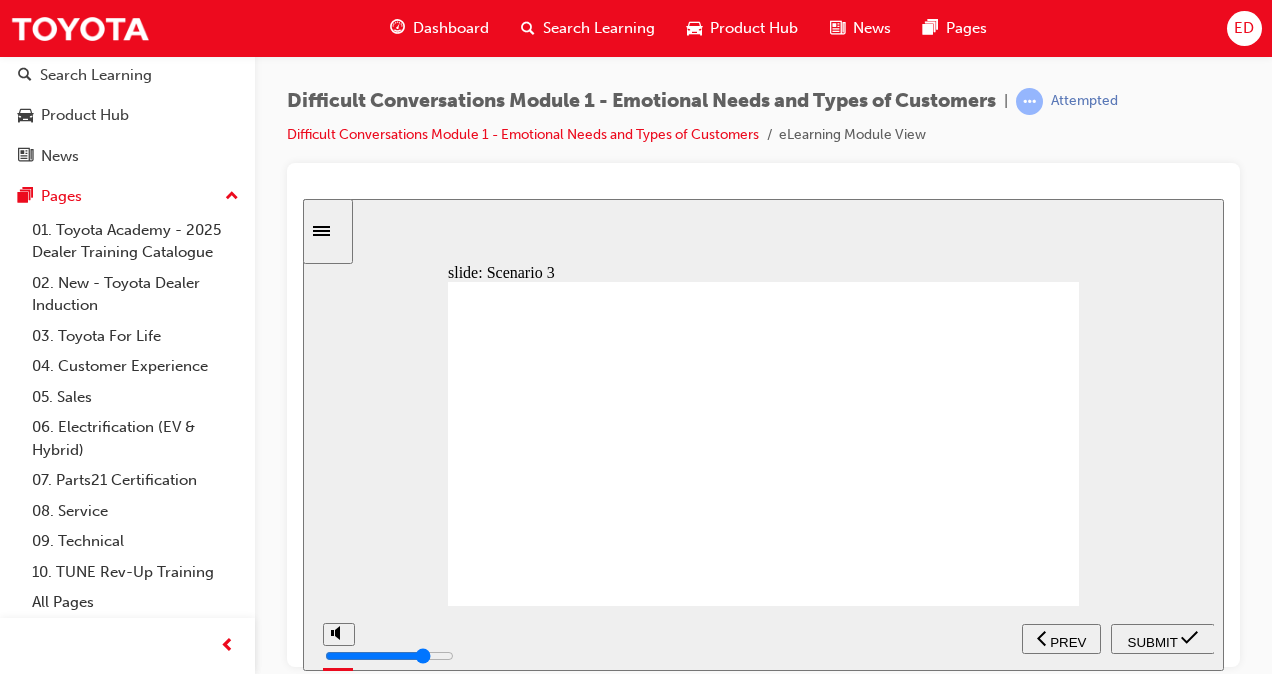 drag, startPoint x: 1194, startPoint y: 521, endPoint x: 1206, endPoint y: 484, distance: 38.8973 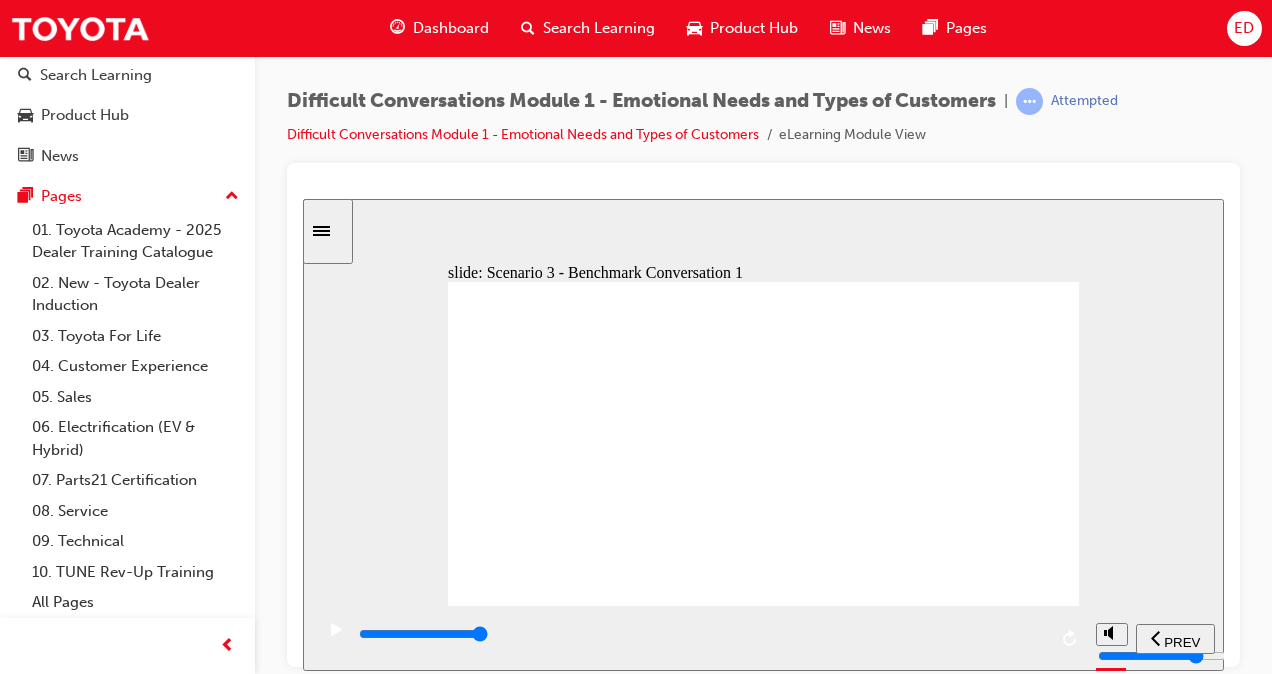 drag, startPoint x: 1246, startPoint y: 378, endPoint x: 1231, endPoint y: 381, distance: 15.297058 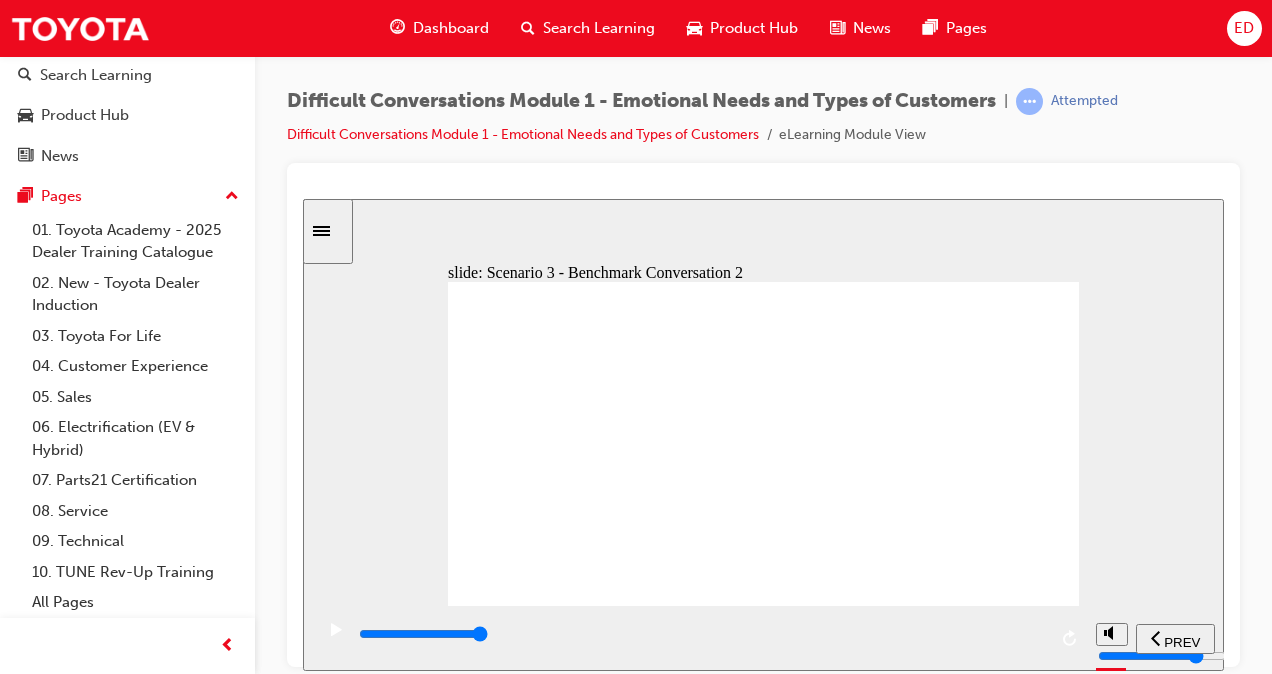 drag, startPoint x: 1150, startPoint y: 207, endPoint x: 1038, endPoint y: 265, distance: 126.12692 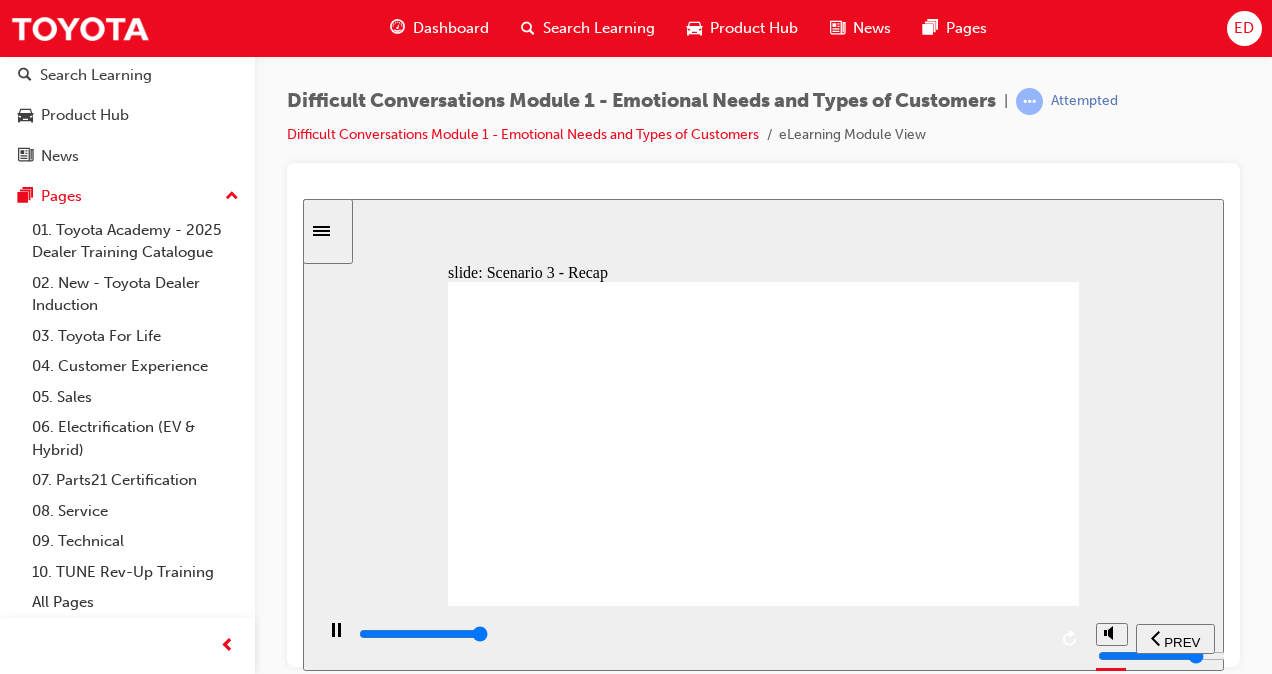 type on "44000" 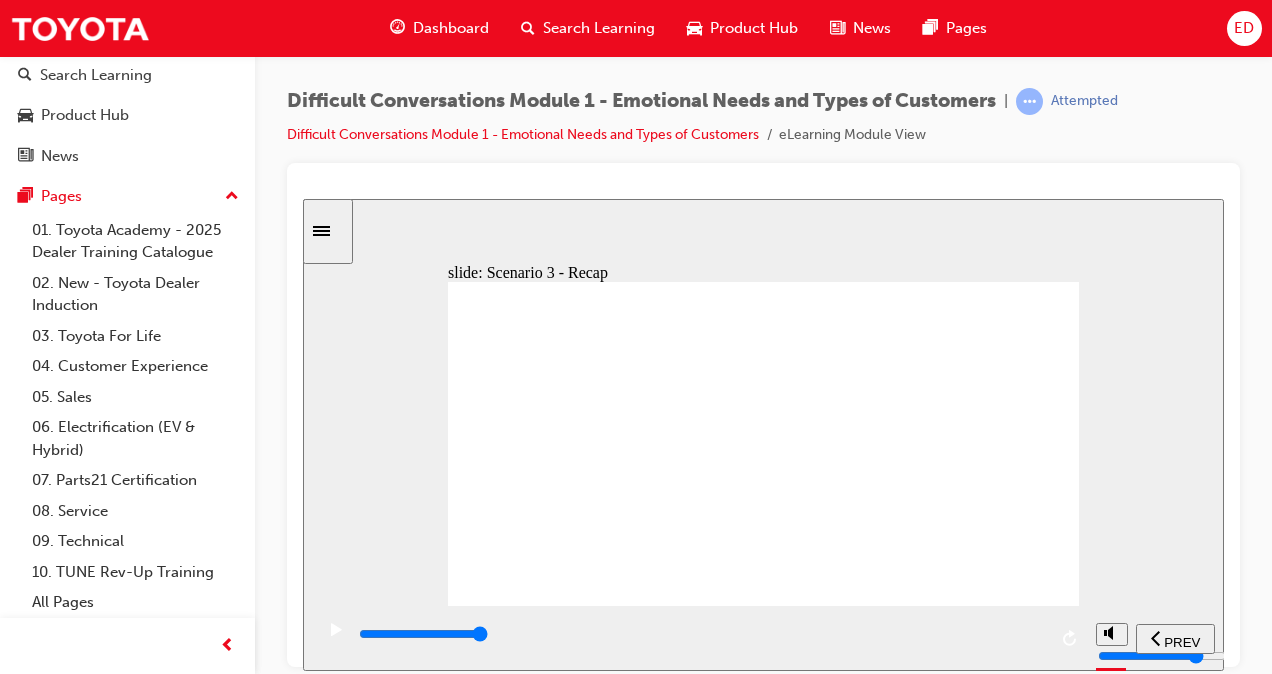 drag, startPoint x: 1202, startPoint y: 287, endPoint x: 1152, endPoint y: 303, distance: 52.49762 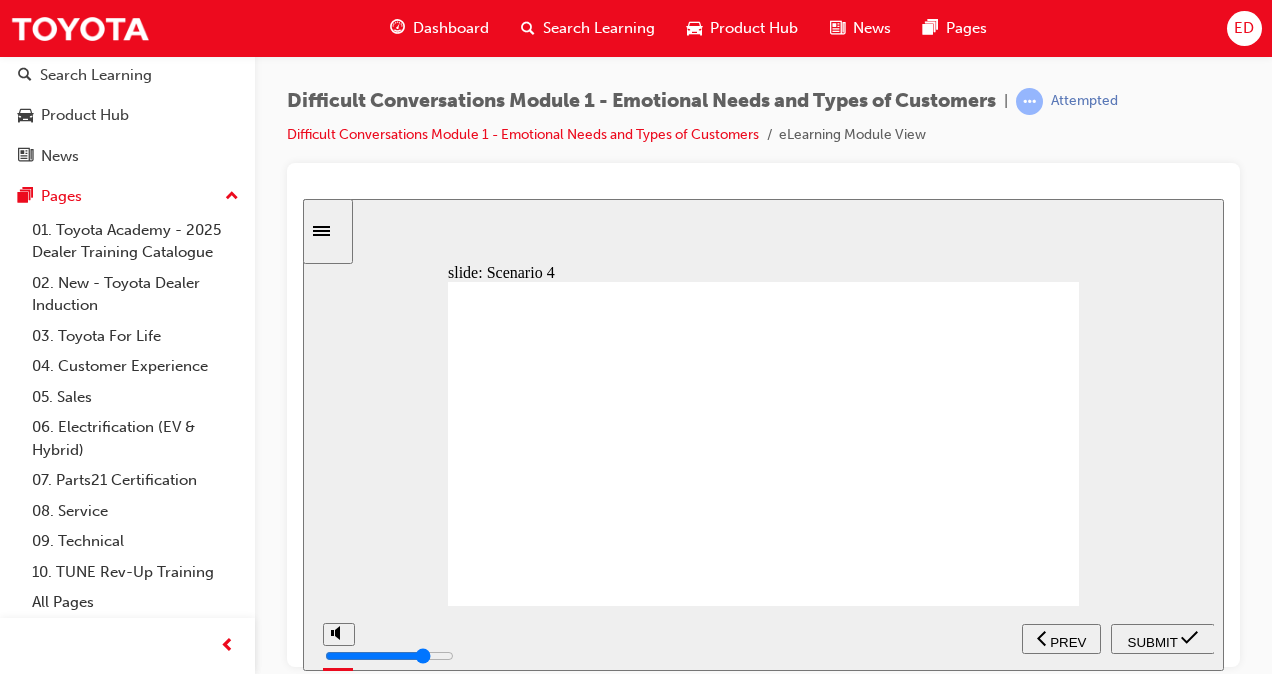 click on "slide: Scenario 4
Knowledge Check – Scenario 4/4 Rectangle 1 Rectangle 2 [NAME] is a loyal Guest who has brought his older Toyota models in for their regular servicing for the past few years. He is on a first name basis with the dealer principal [NAME] as they play golf at the same club. You know [NAME] from casual interactions but have never officially met with him. You approach him as he enters the showroom, with your hand extended out: “Hi, it’s [NAME], isn’t it? I’m […]”         to which he replies: “Hi. Sorry to bother you, but I was just wondering about the new sedan that I’ve seen in your brochure, and that your dealer principal [NAME] told me about.” Which type of Guest do you think [NAME] is? Note You do not have to be formal with him as he is known in the dealership. The Analytical The Amiable The Driver The Expressive The Analytical:  They take their time in responding.They ask questions about the vehicle and compare information. The Amiable: The Driver:  The Expressive: Click" at bounding box center [763, 434] 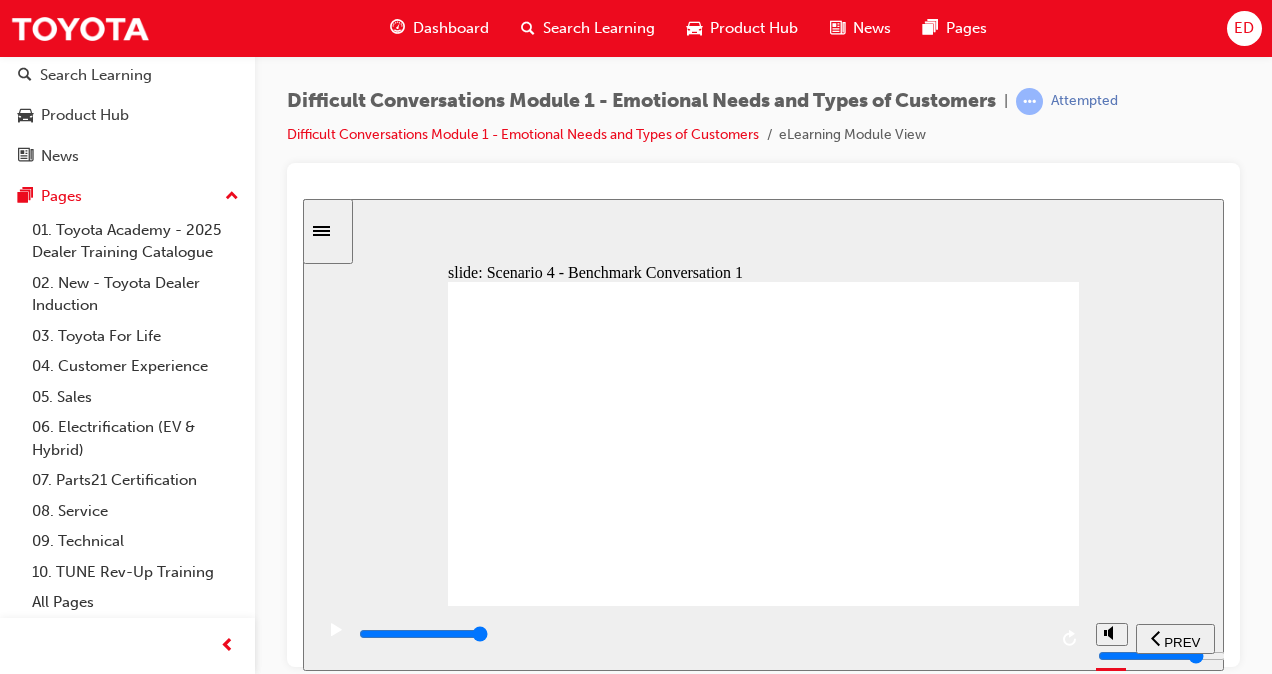 drag, startPoint x: 1174, startPoint y: 321, endPoint x: 1058, endPoint y: 370, distance: 125.92458 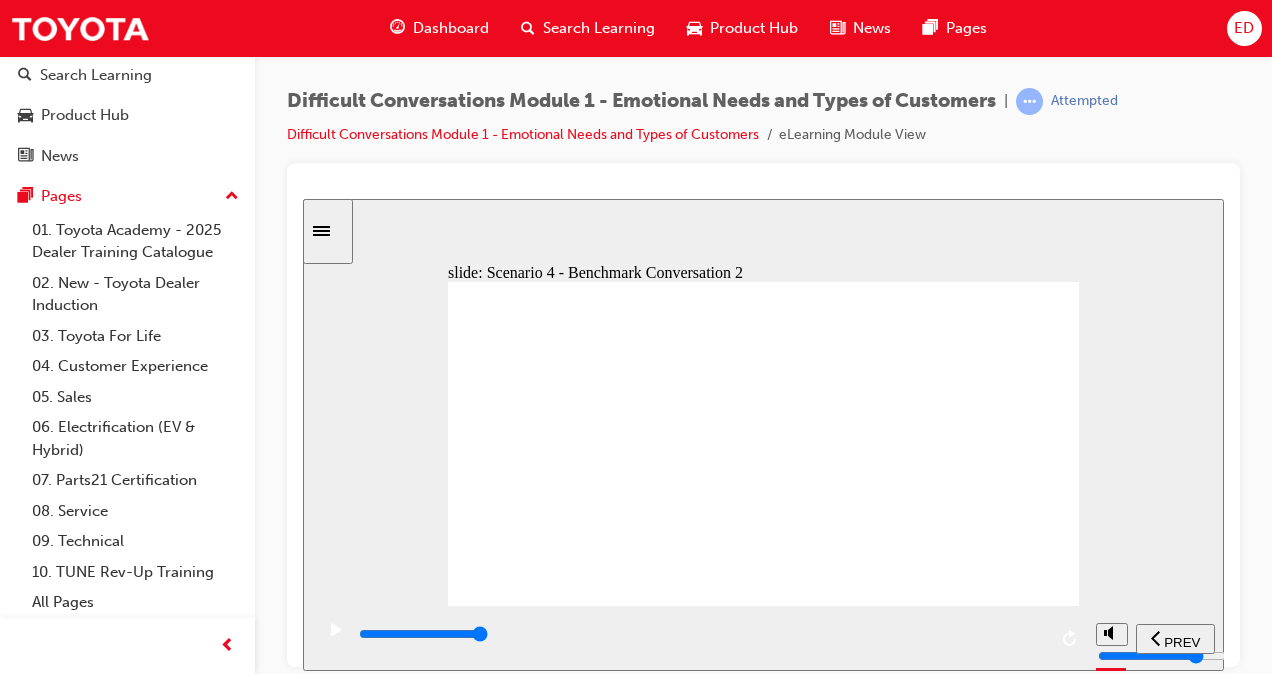 drag, startPoint x: 1146, startPoint y: 253, endPoint x: 1063, endPoint y: 271, distance: 84.92938 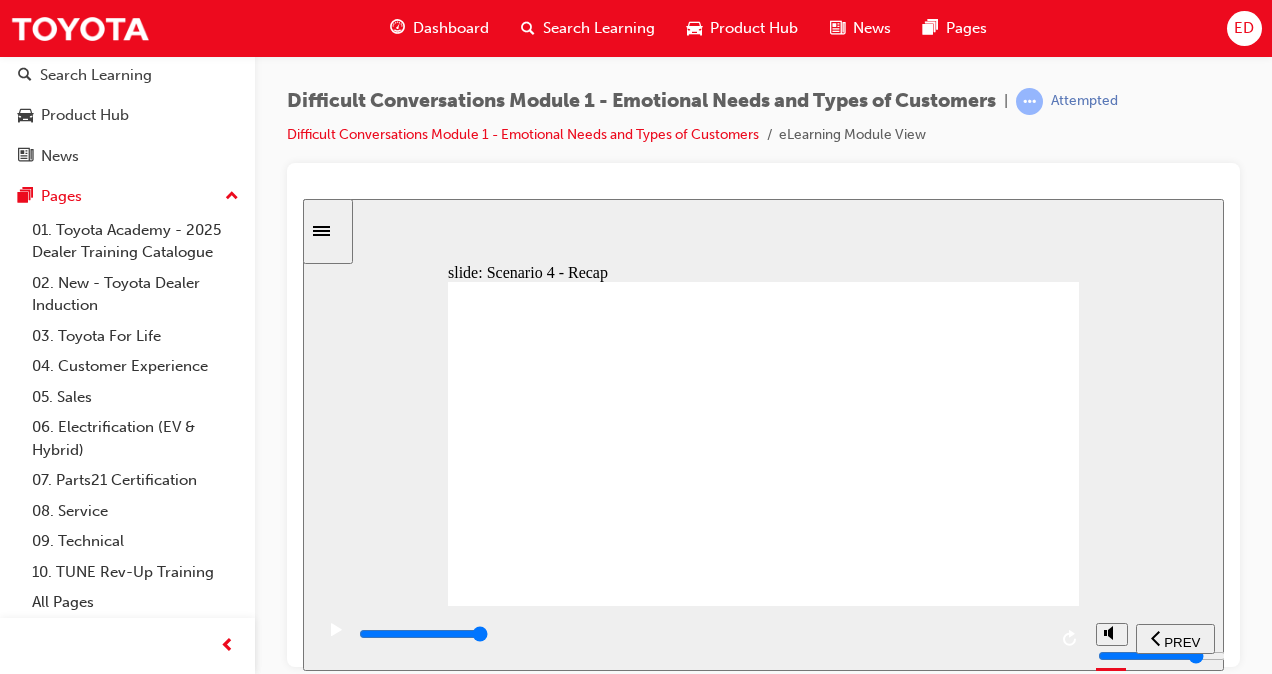 drag, startPoint x: 1160, startPoint y: 265, endPoint x: 1072, endPoint y: 313, distance: 100.239716 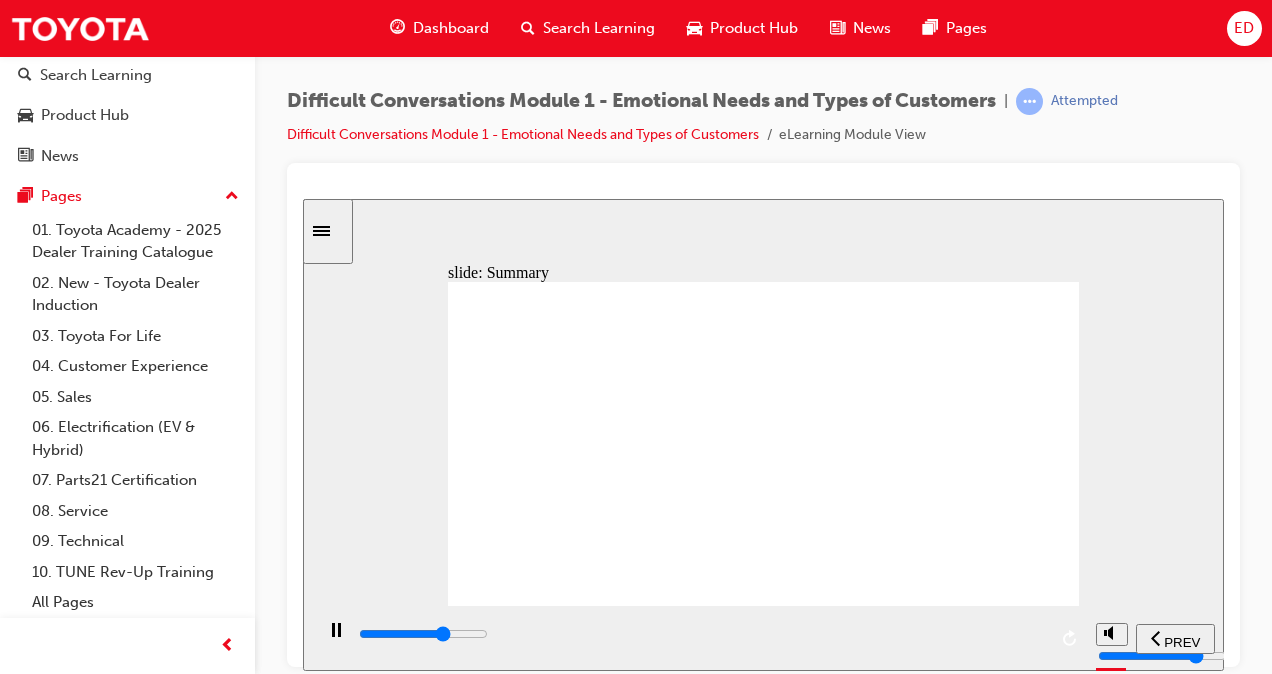 drag, startPoint x: 1150, startPoint y: 223, endPoint x: 982, endPoint y: 293, distance: 182 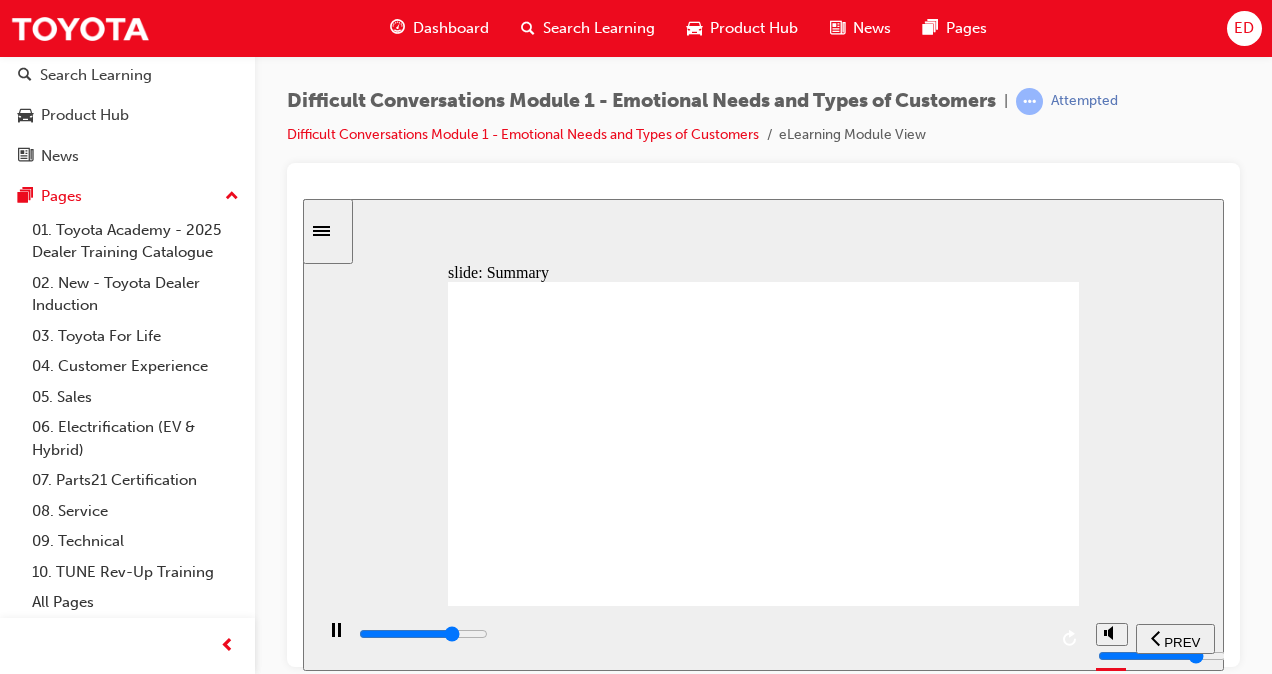 click 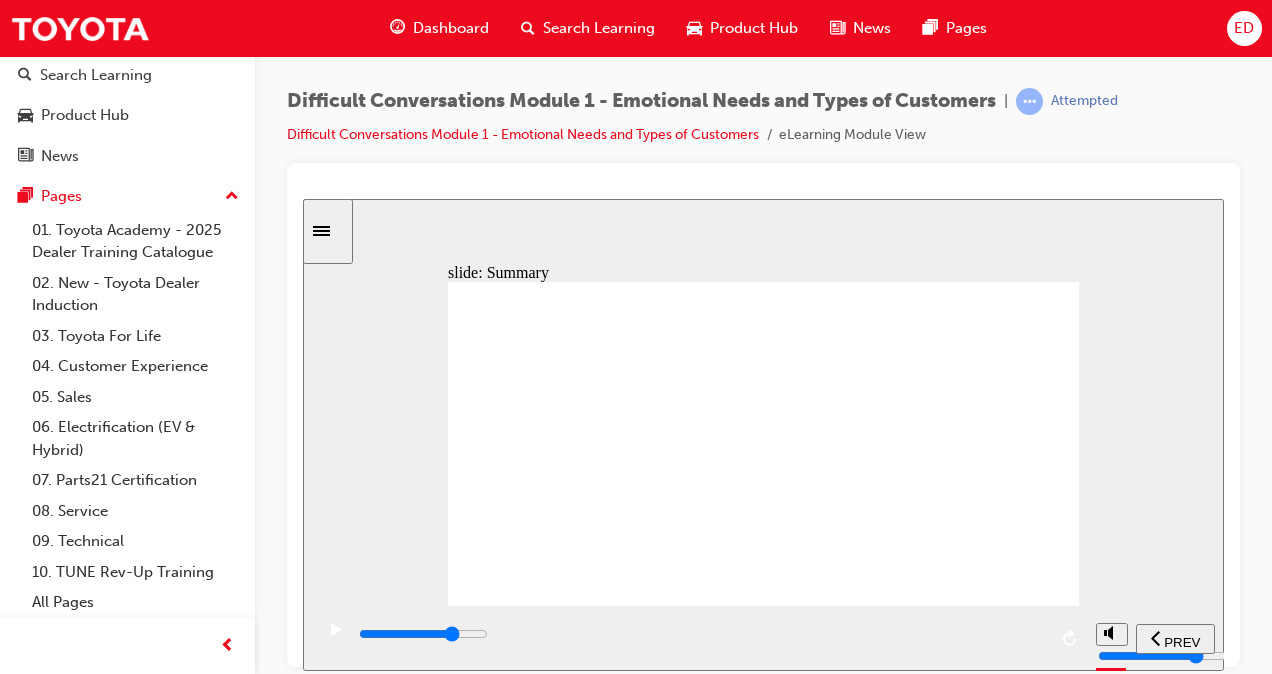 click 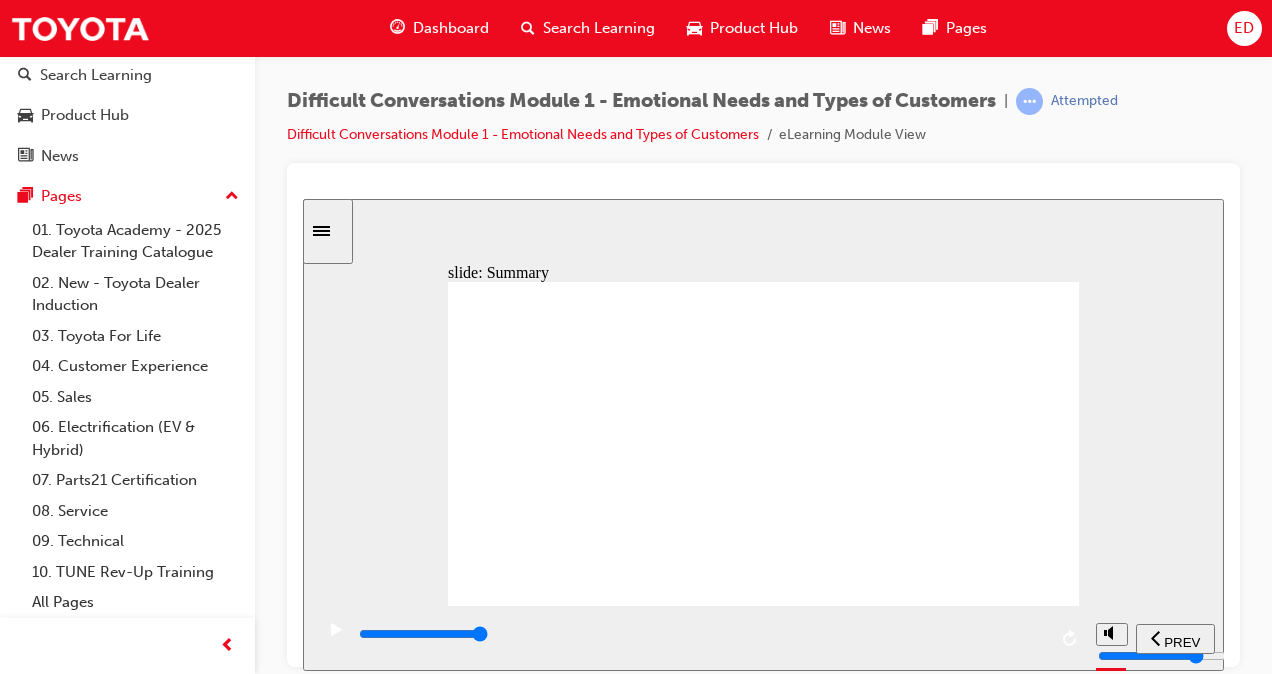 click 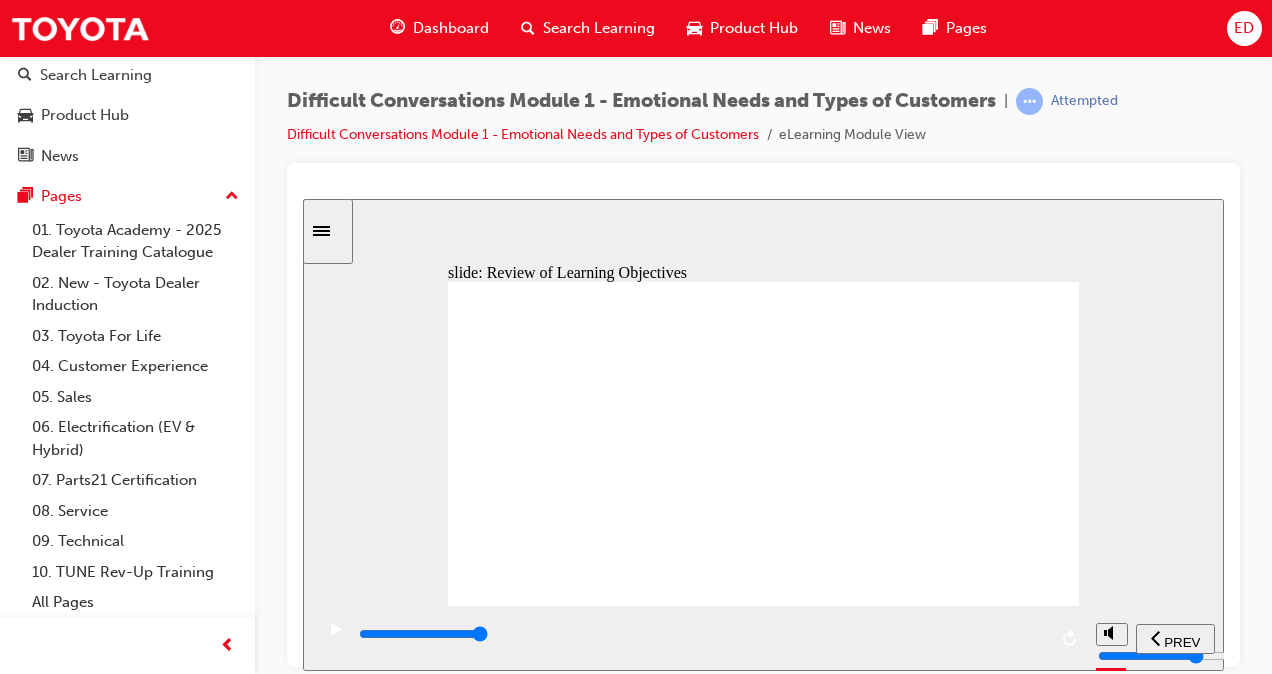 click 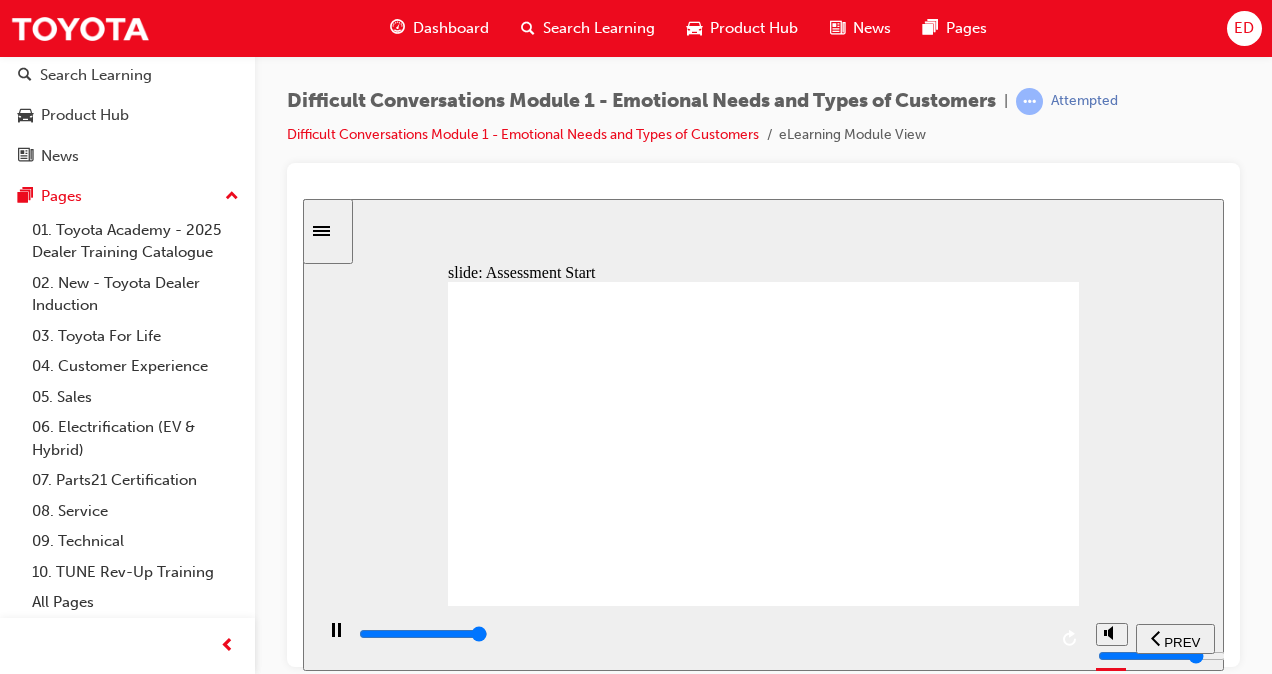 type on "9900" 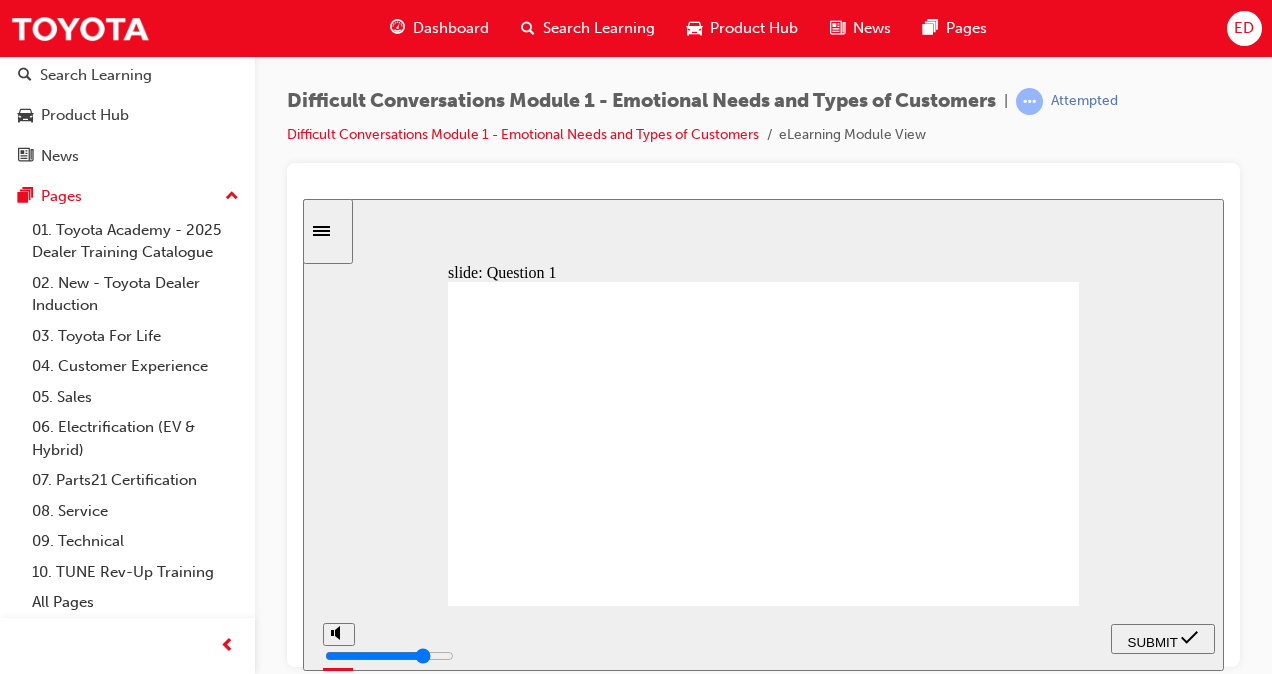 drag, startPoint x: 979, startPoint y: 316, endPoint x: 655, endPoint y: 513, distance: 379.1899 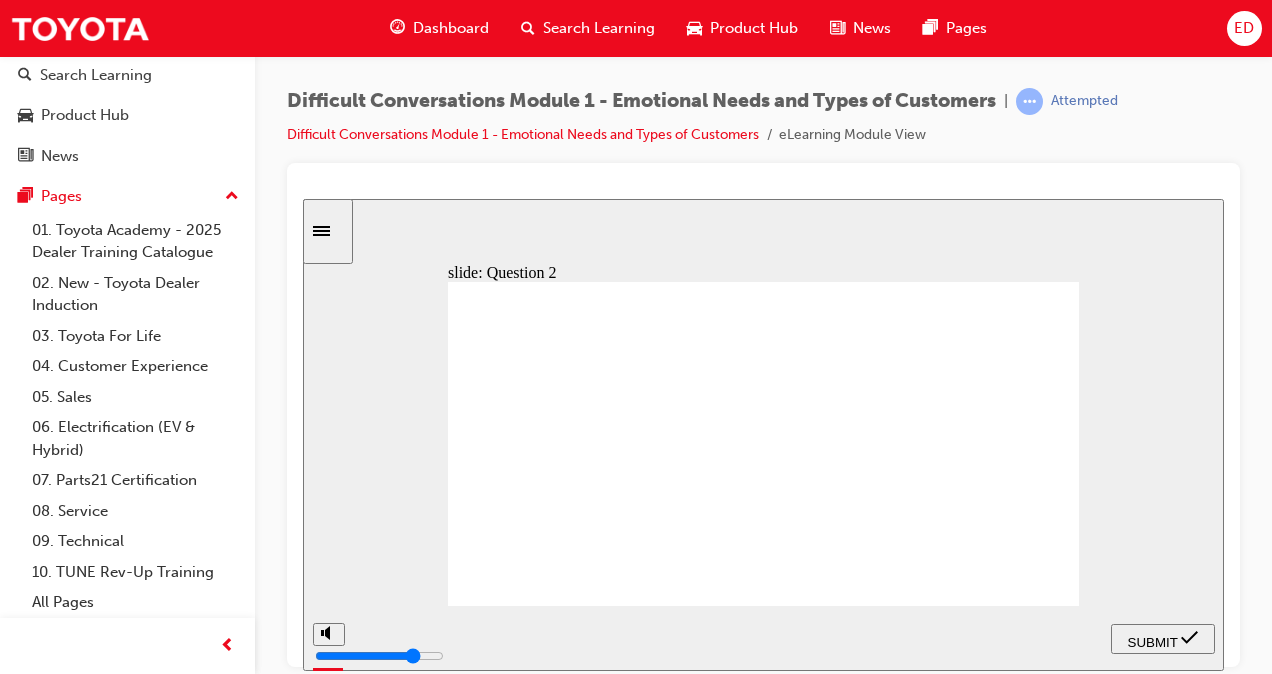 click 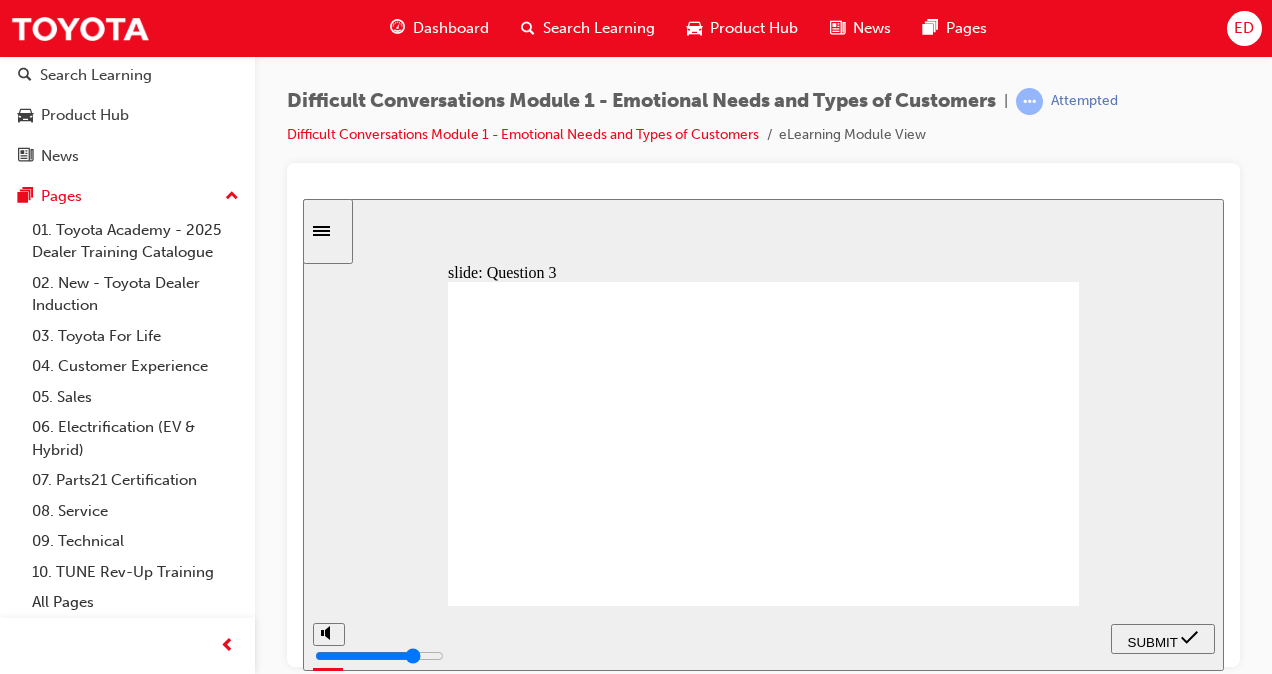 click 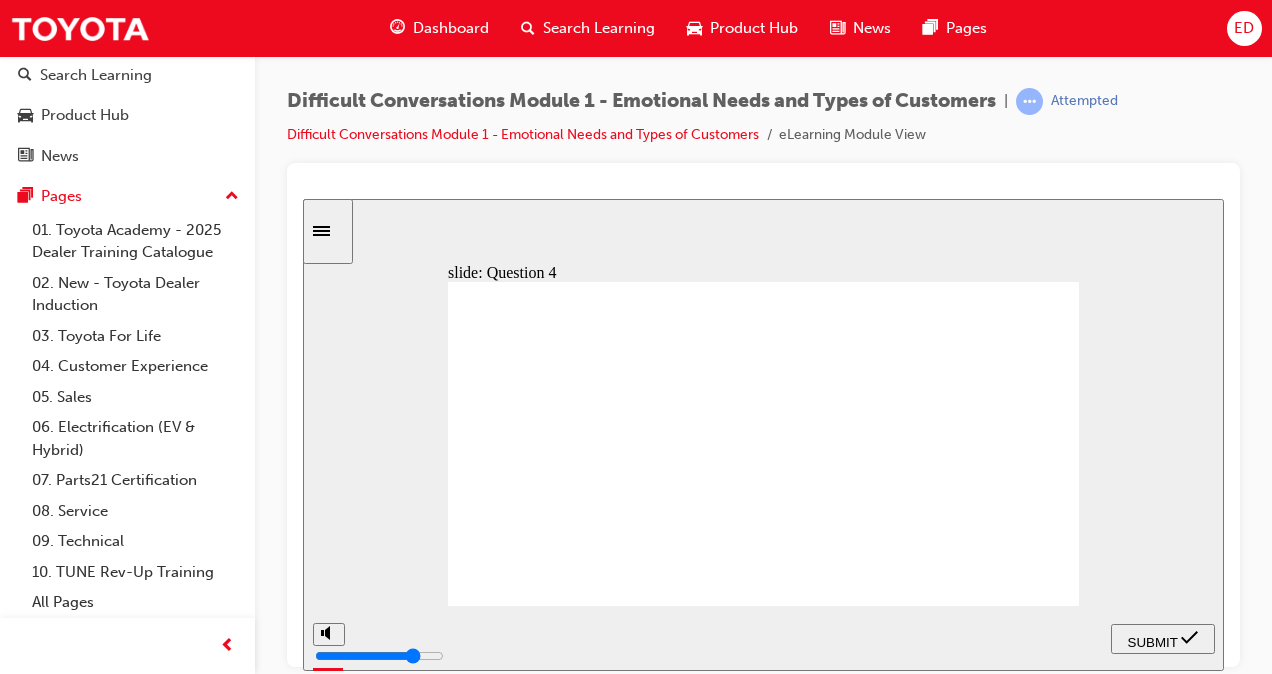 click 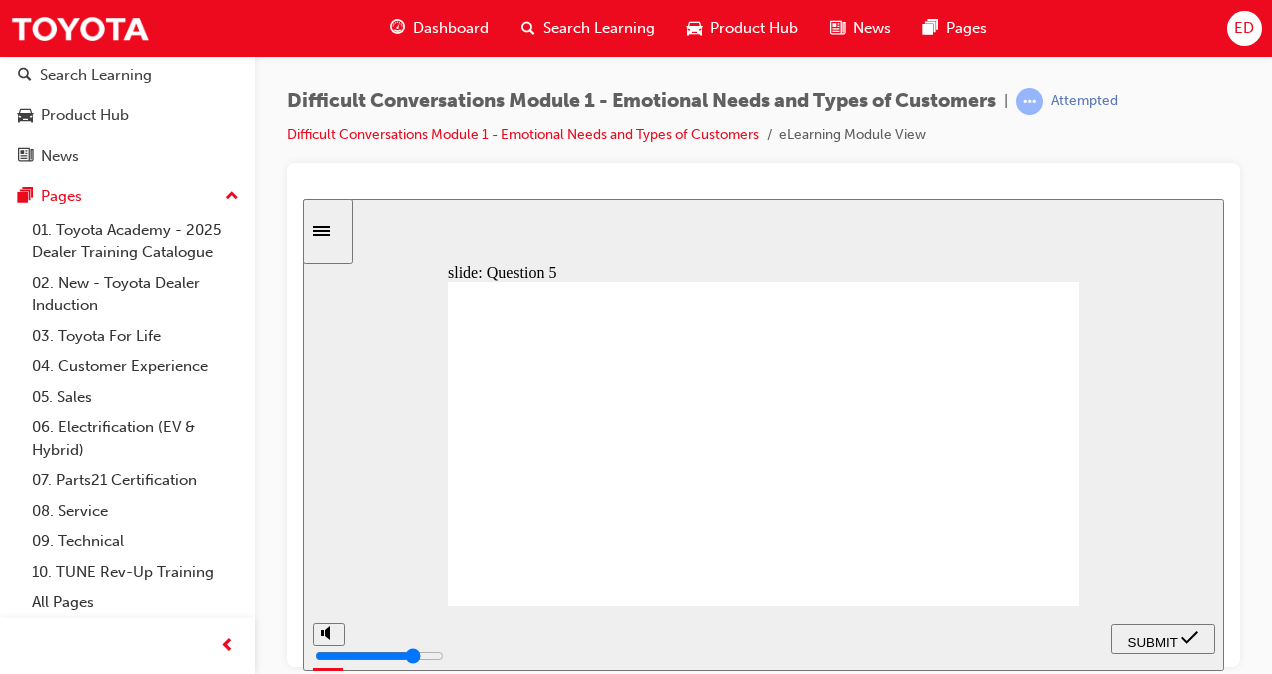 scroll, scrollTop: 52, scrollLeft: 0, axis: vertical 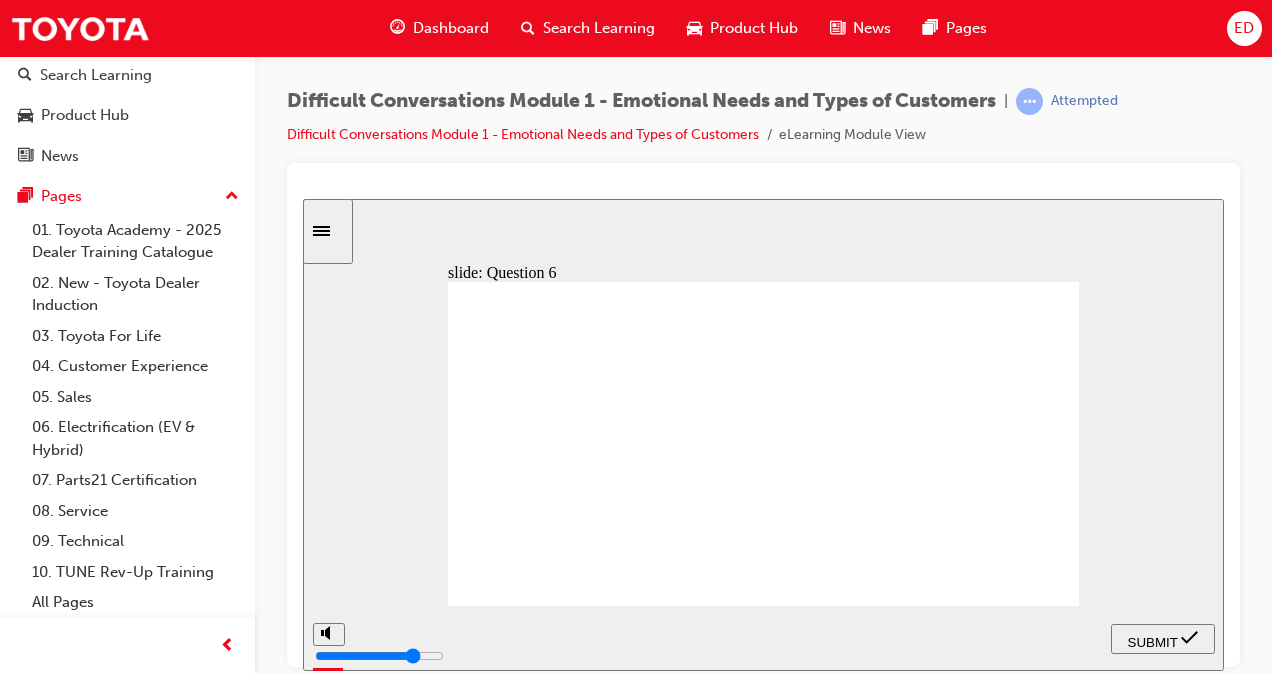 click 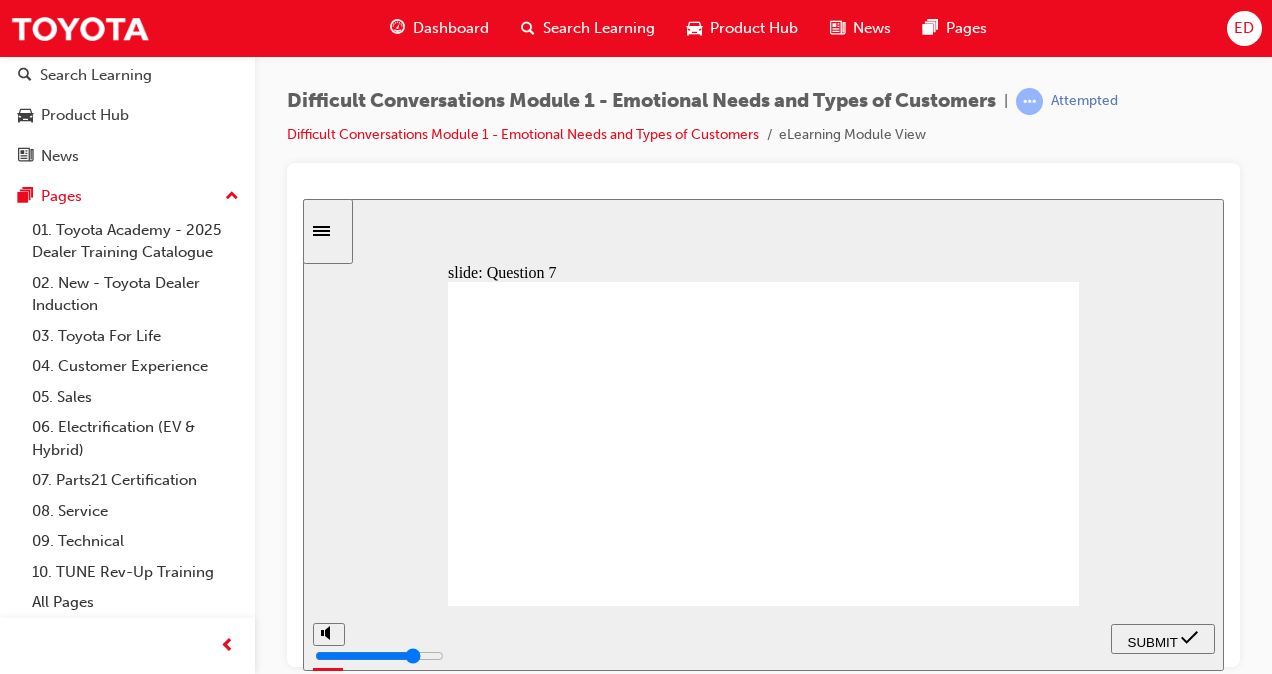 click 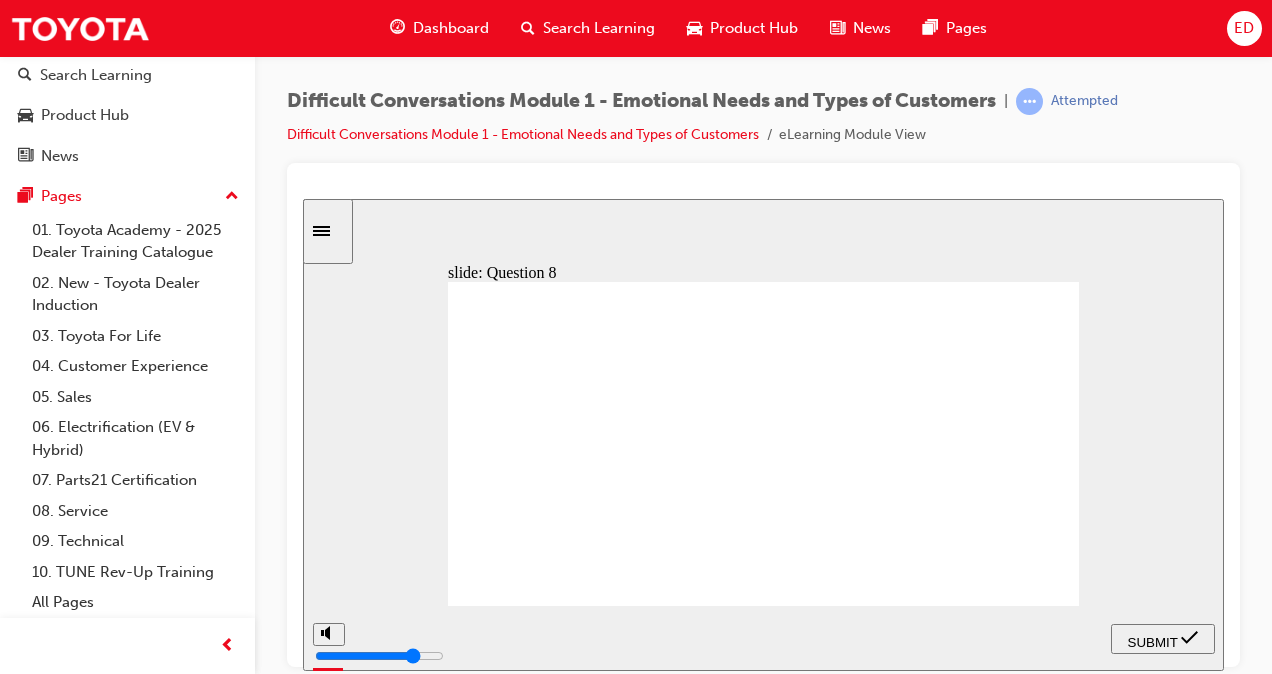 click 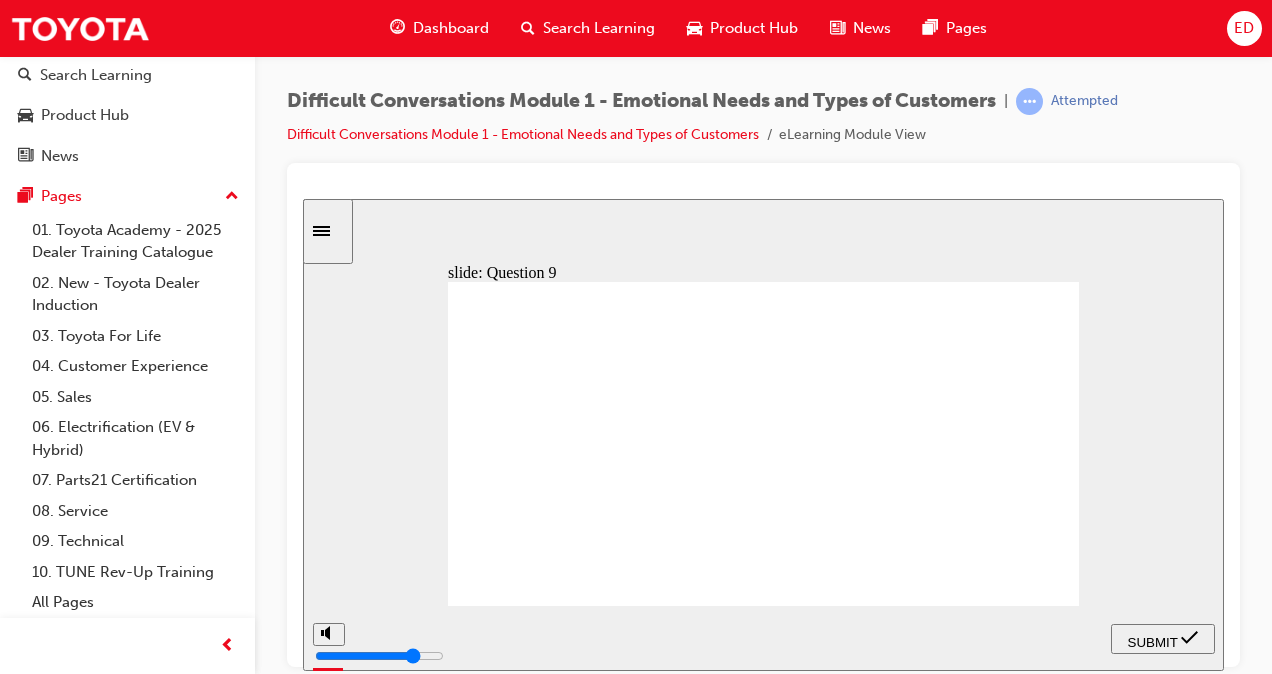 click 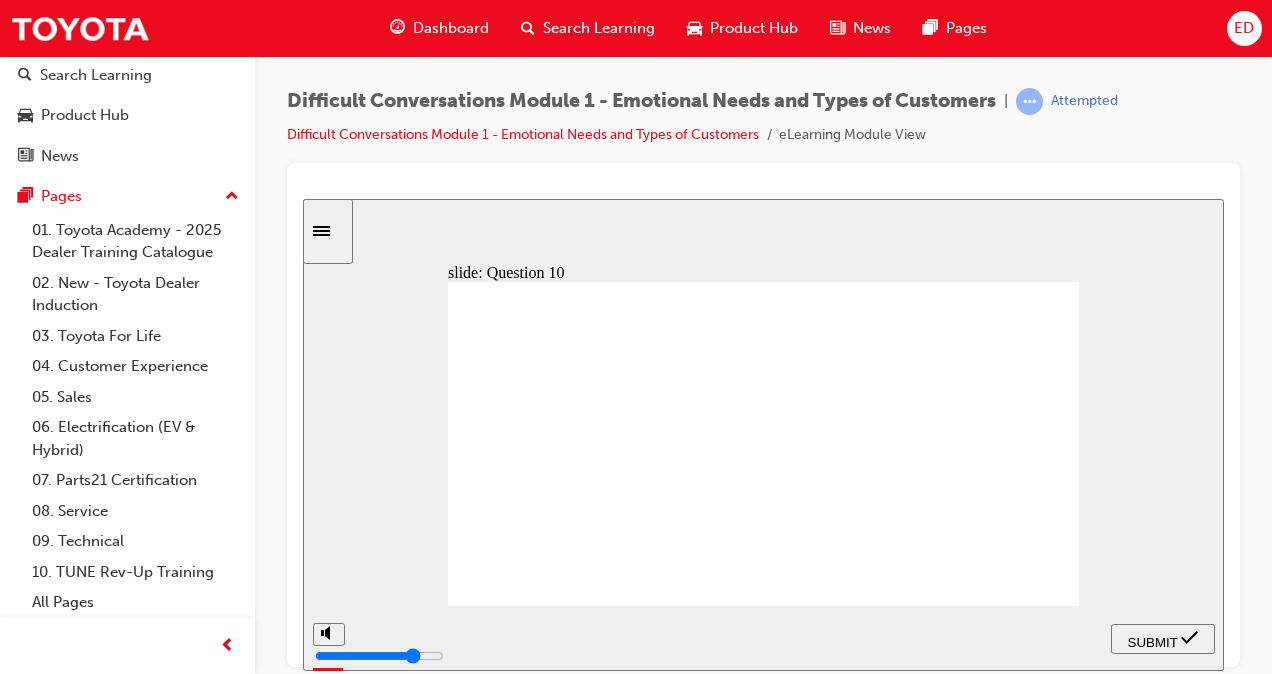 click 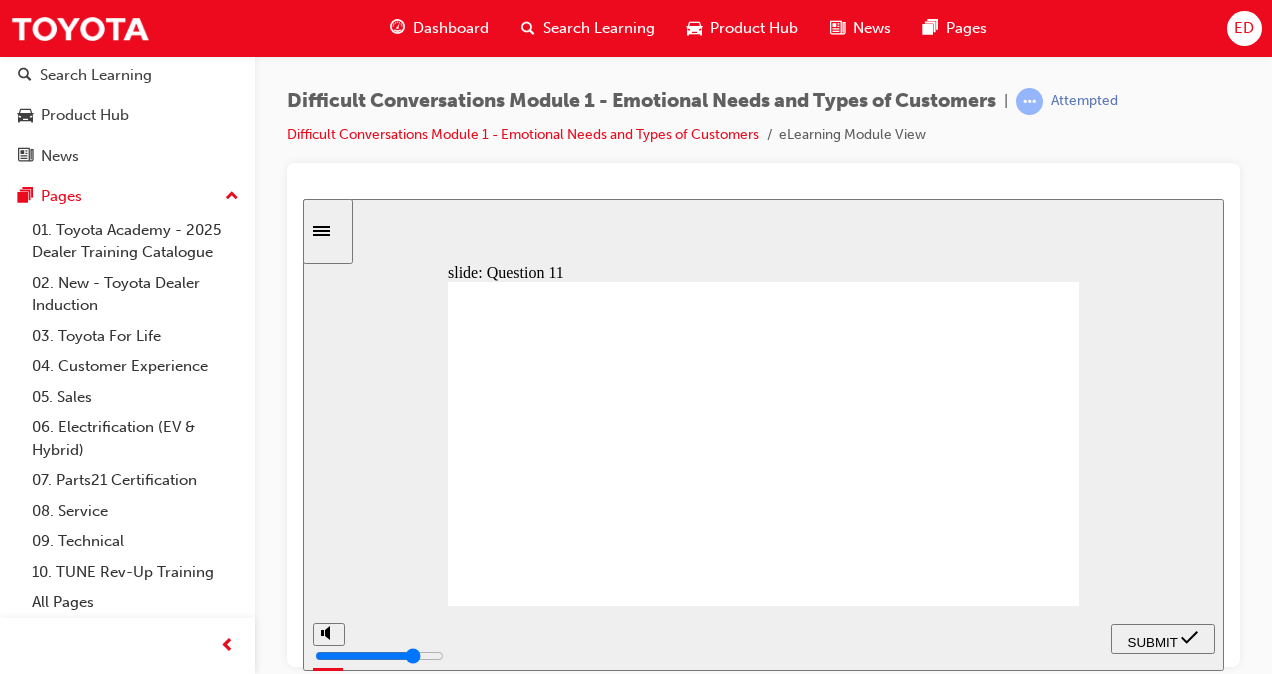 click on "slide: Question 11
Assessment – Question 11/12 Rectangle 1 Rectangle 1 A Guest is obviously taking their time with making a decision.  What type of personality do you think they portray?   Select the best answer to represent this Guest: The Analytical The Driver The Amiable The Expressive The Analytical:  They take their time in responding.They ask questions about the vehicle and compare information. The Driver:  They have short and direct answers and want to get to the point as soon as possible.  The Amiable: They are familiar with the brand and/or people. They come across as friendly and willing to please others. The Expressive: They are loud and dramatic. They like to weave a story through communication and build a sense of drama. Click  Submit  to check your response Correct Incorrect The Expressive The Amiable The Driver The Analytical A Guest is obviously taking their time with making a decision.  What type o personality do you think they portray? Click  Submit" at bounding box center (763, 434) 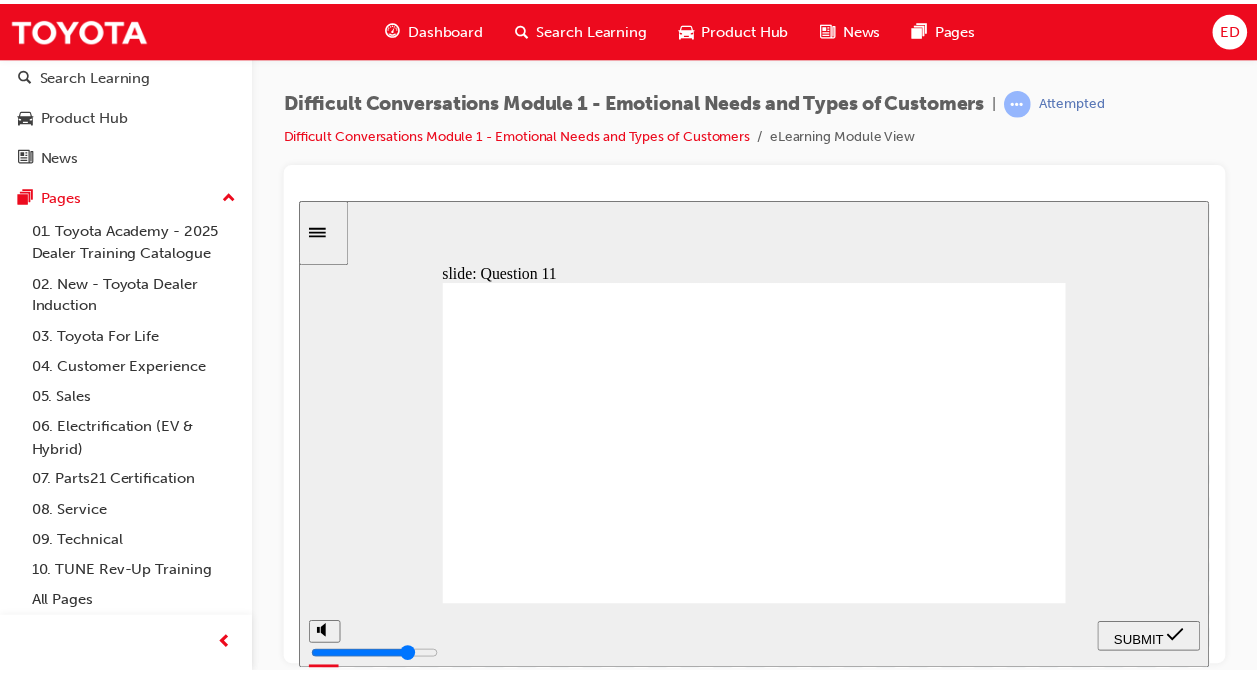 scroll, scrollTop: 52, scrollLeft: 0, axis: vertical 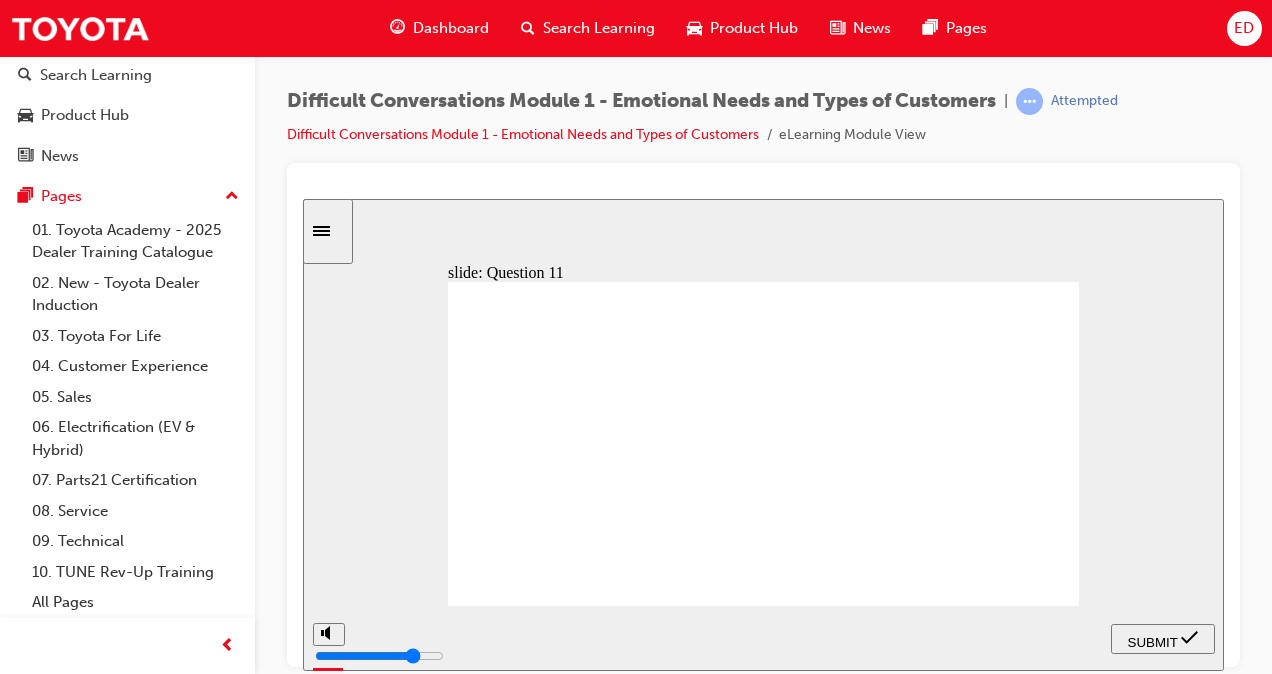 click 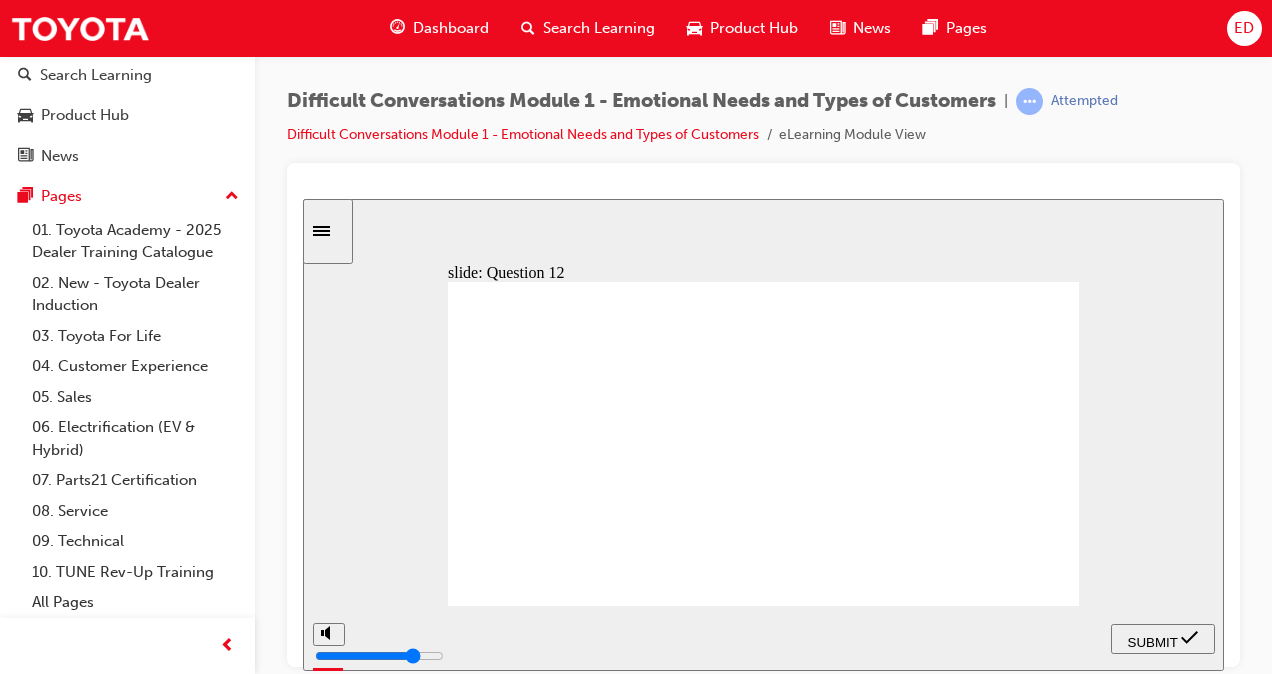 drag, startPoint x: 664, startPoint y: 528, endPoint x: 677, endPoint y: 541, distance: 18.384777 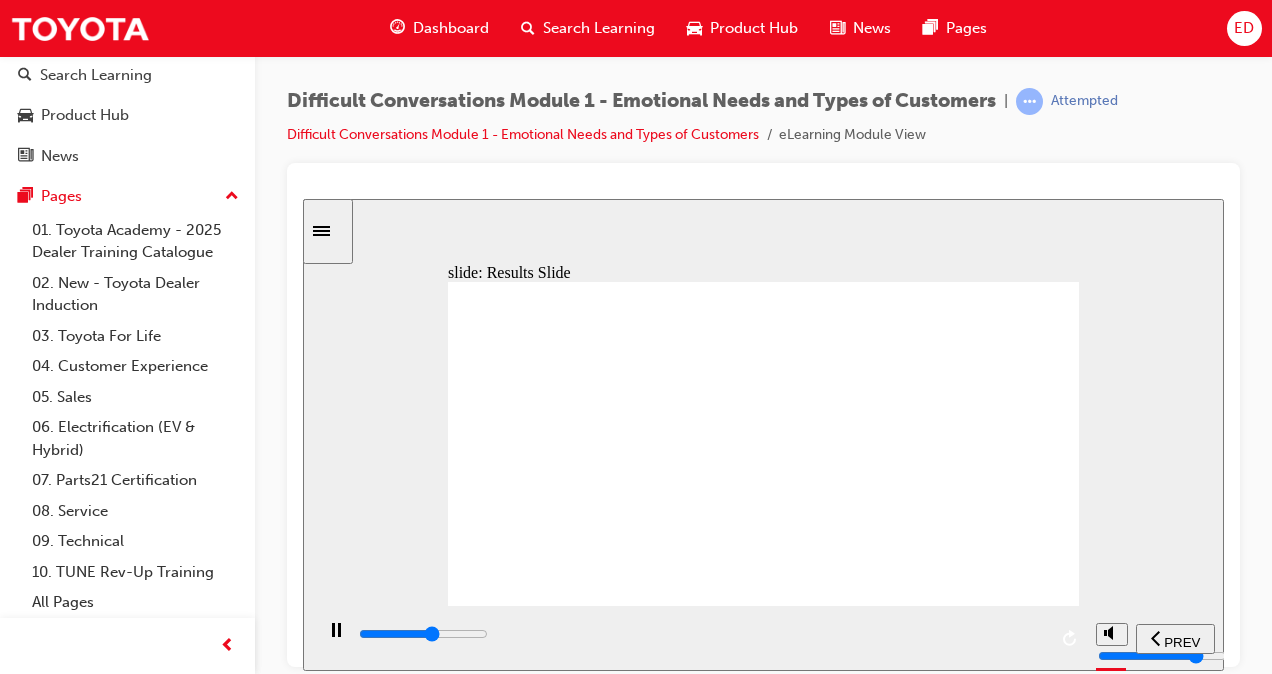 type on "2300" 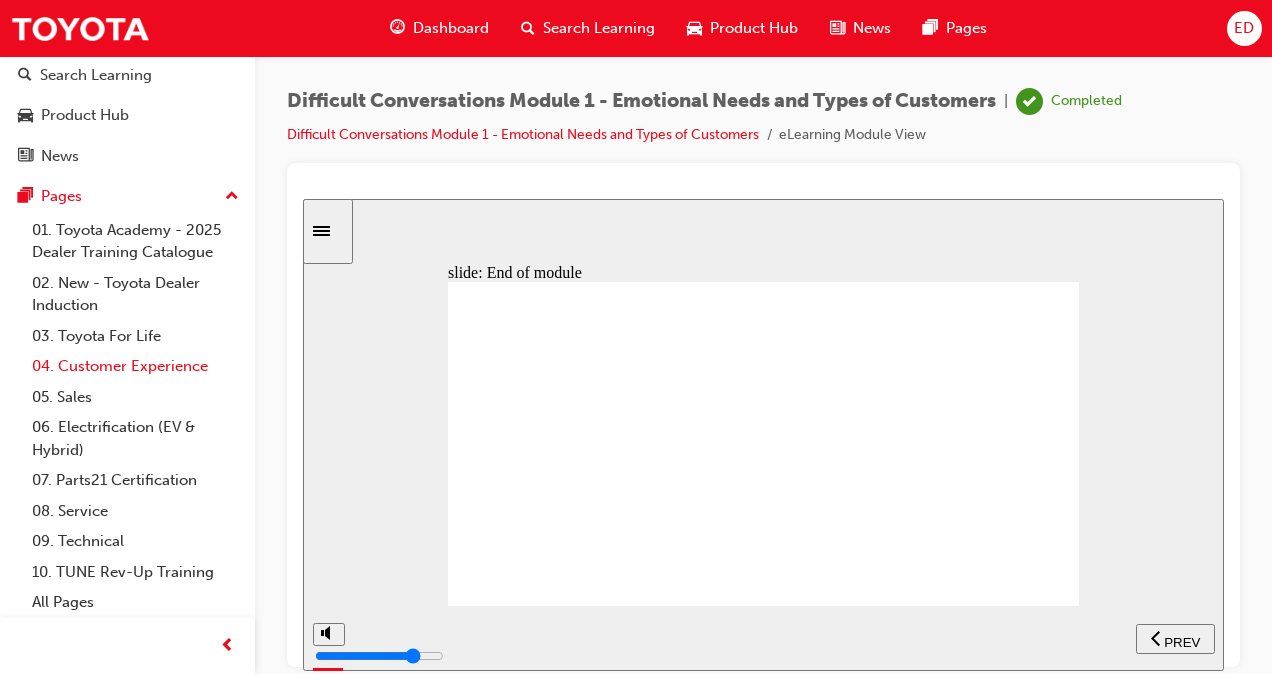 click on "04. Customer Experience" at bounding box center [135, 366] 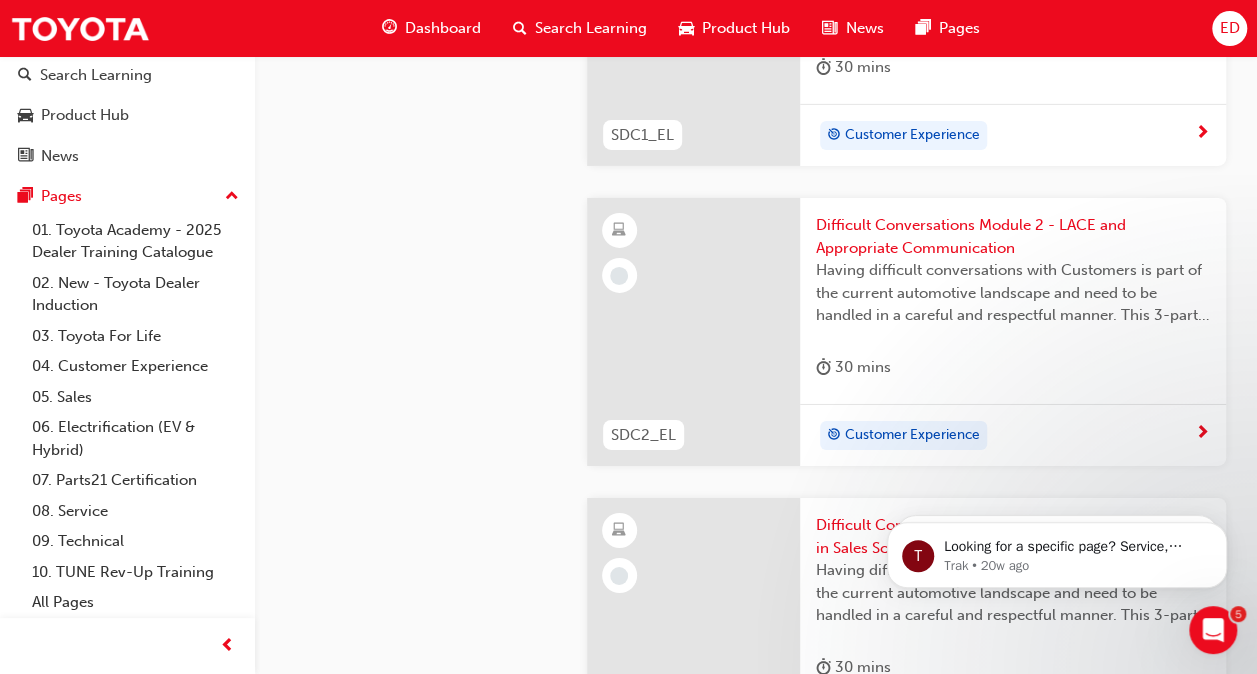 scroll, scrollTop: 3400, scrollLeft: 0, axis: vertical 